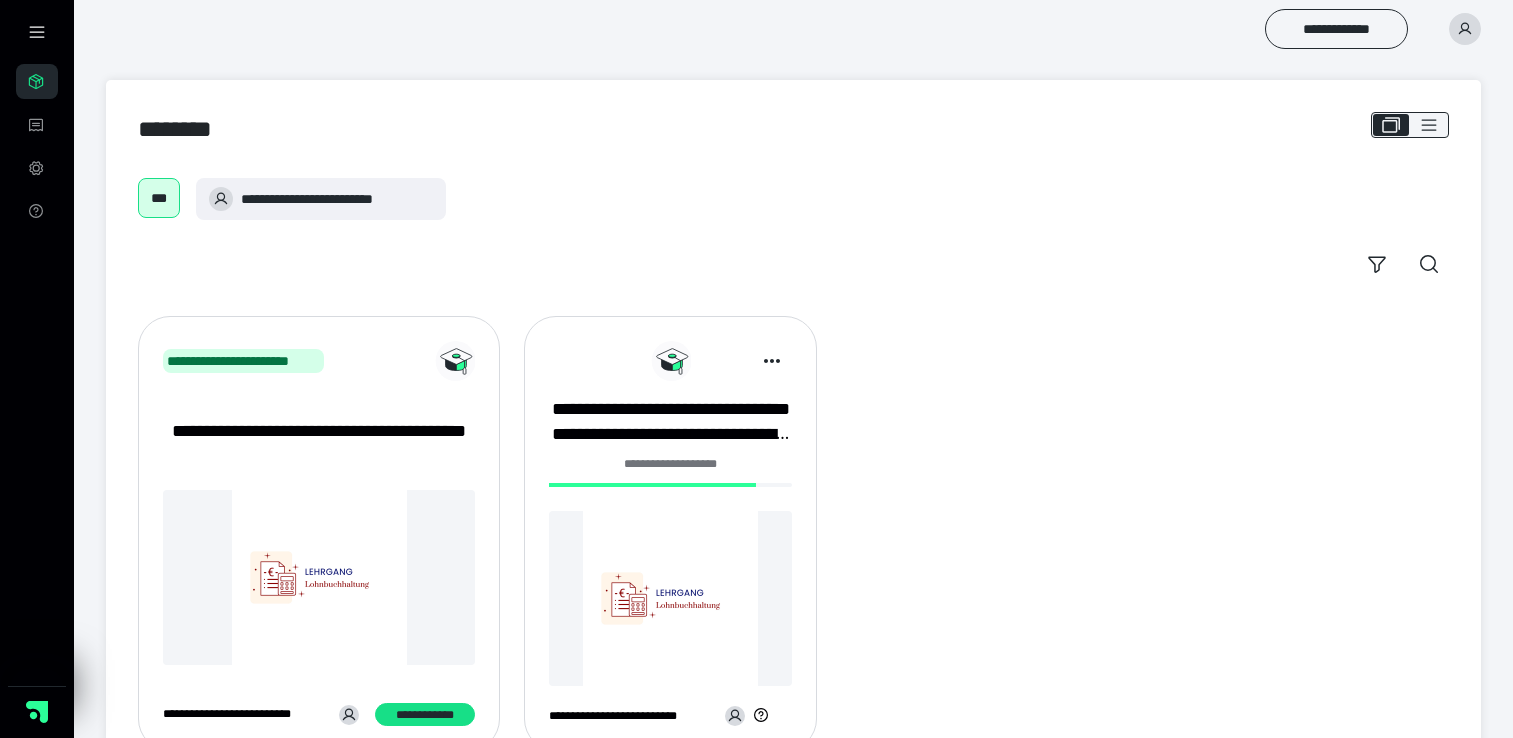 scroll, scrollTop: 0, scrollLeft: 0, axis: both 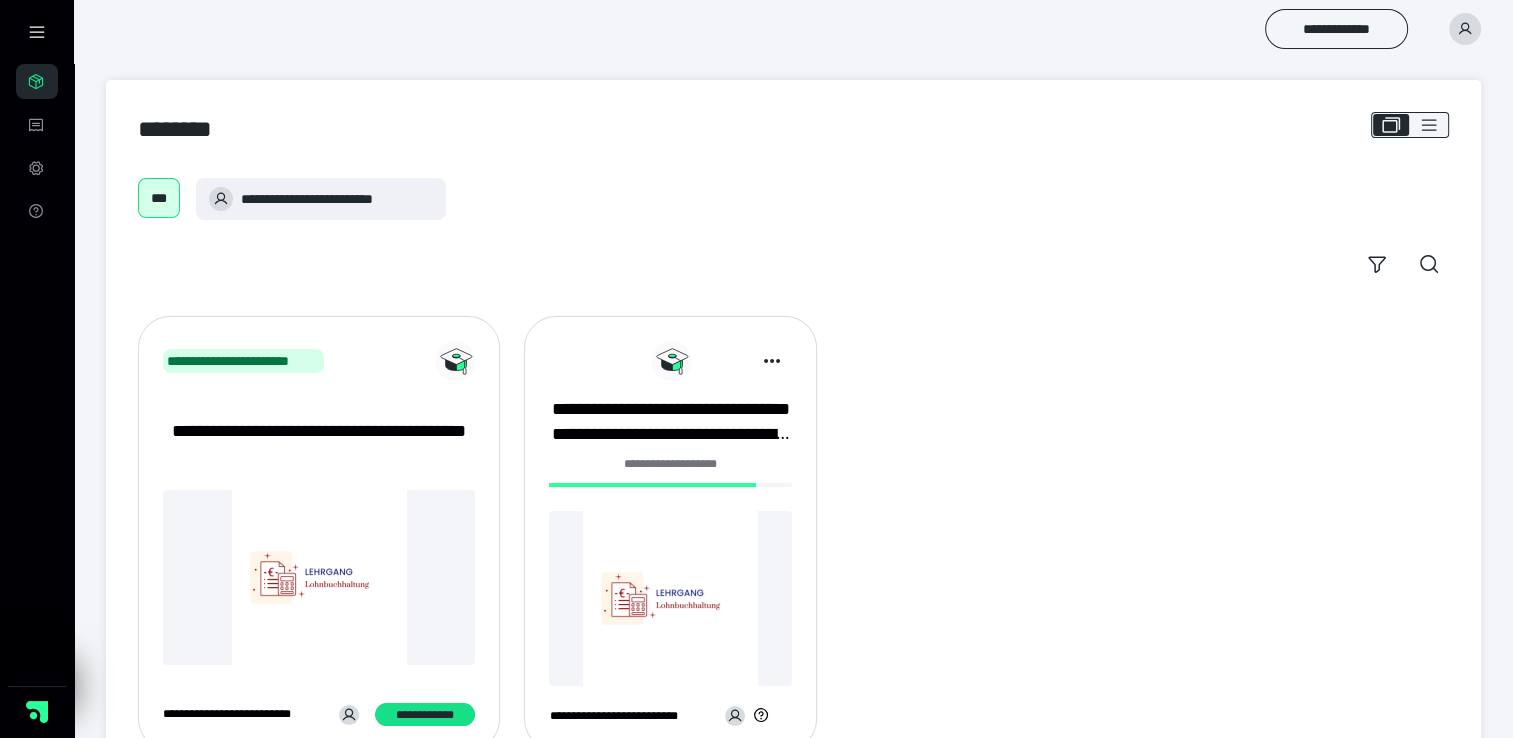 click at bounding box center (670, 598) 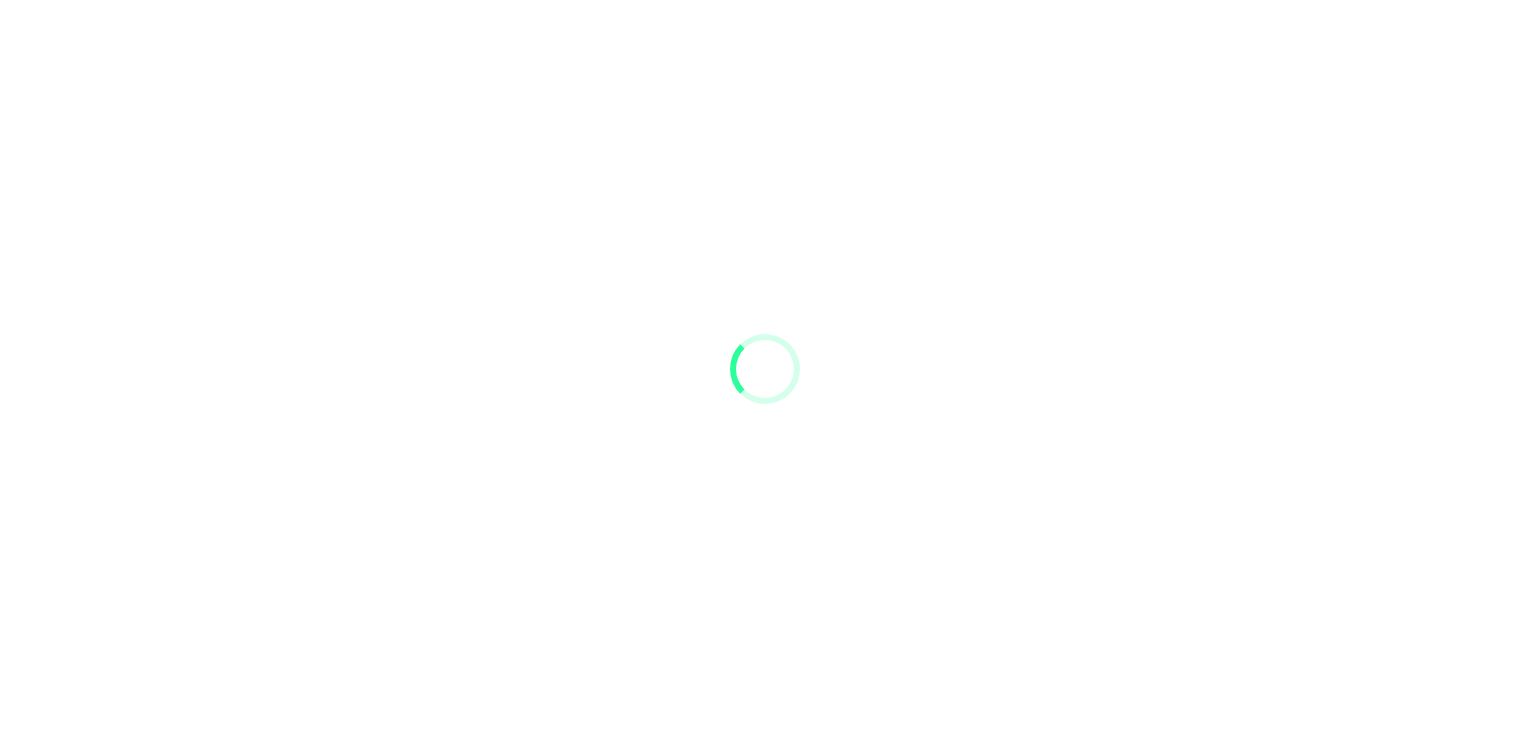 scroll, scrollTop: 0, scrollLeft: 0, axis: both 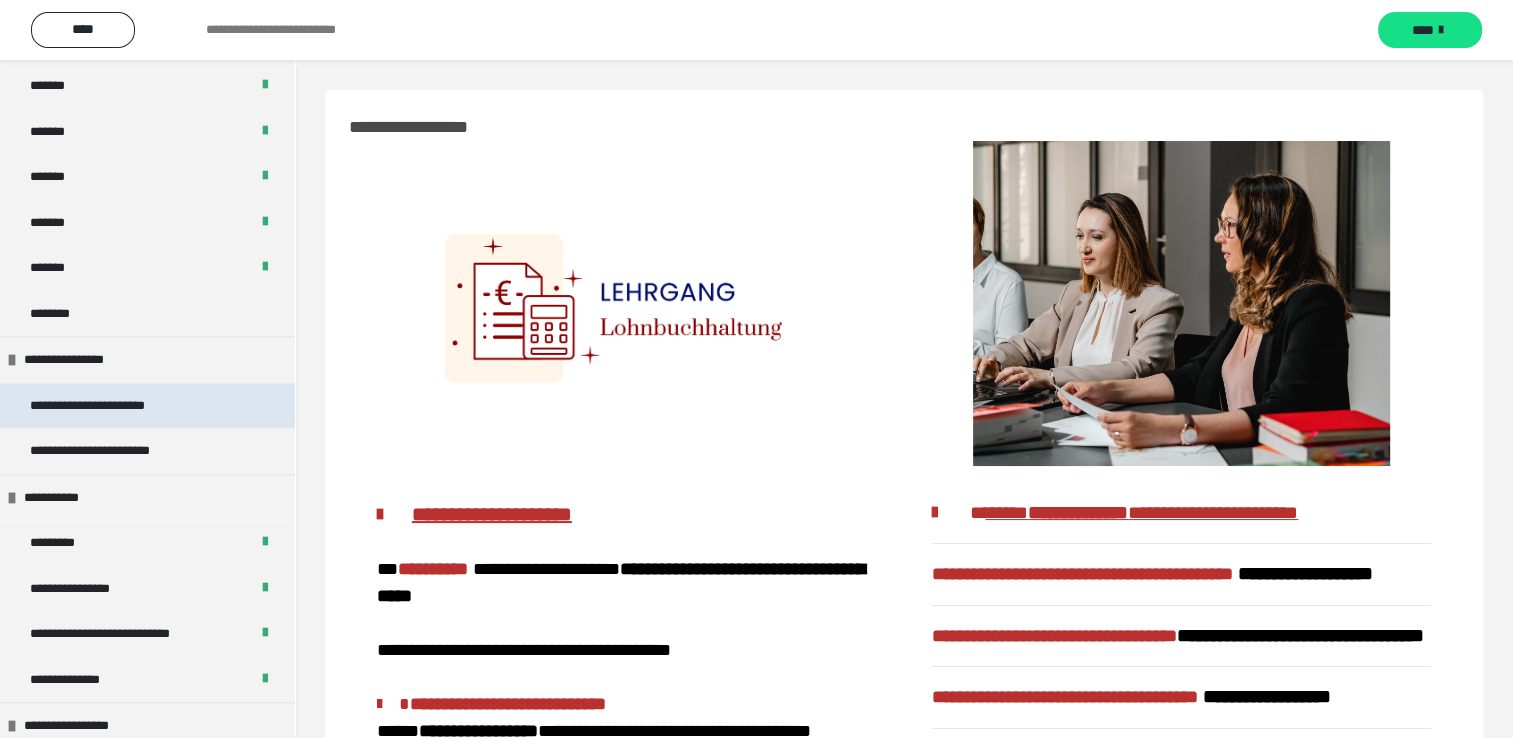 click on "**********" at bounding box center (147, 406) 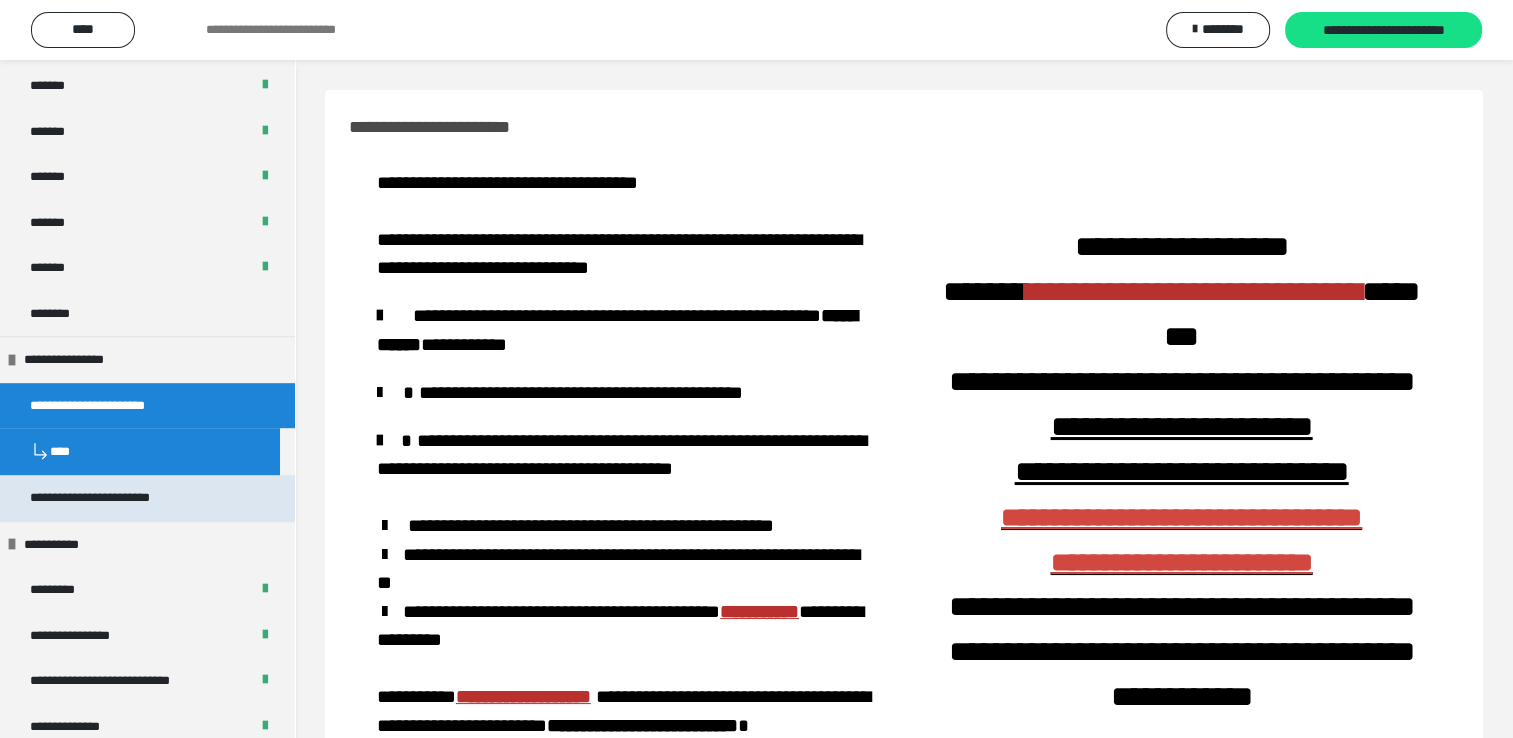 click on "**********" at bounding box center [105, 498] 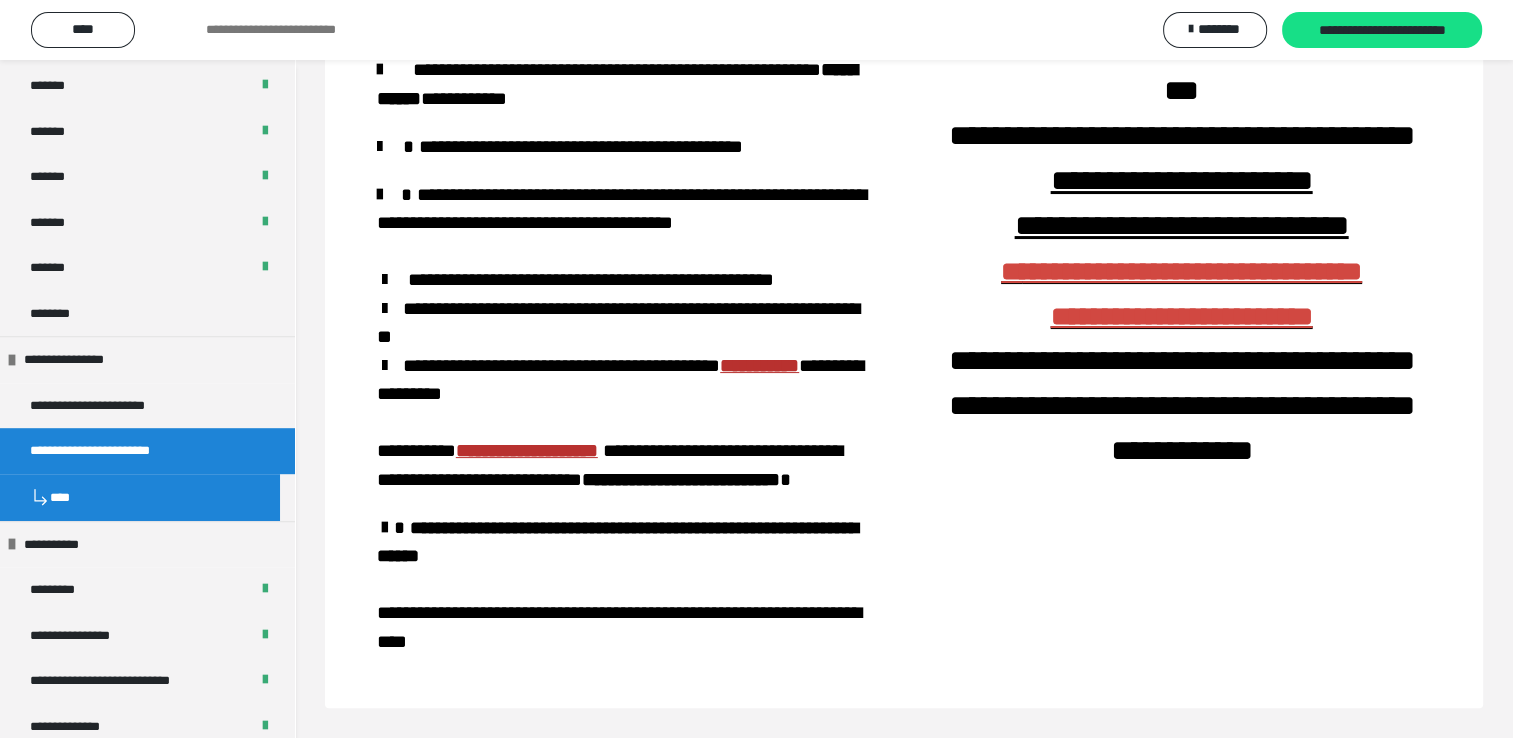 scroll, scrollTop: 331, scrollLeft: 0, axis: vertical 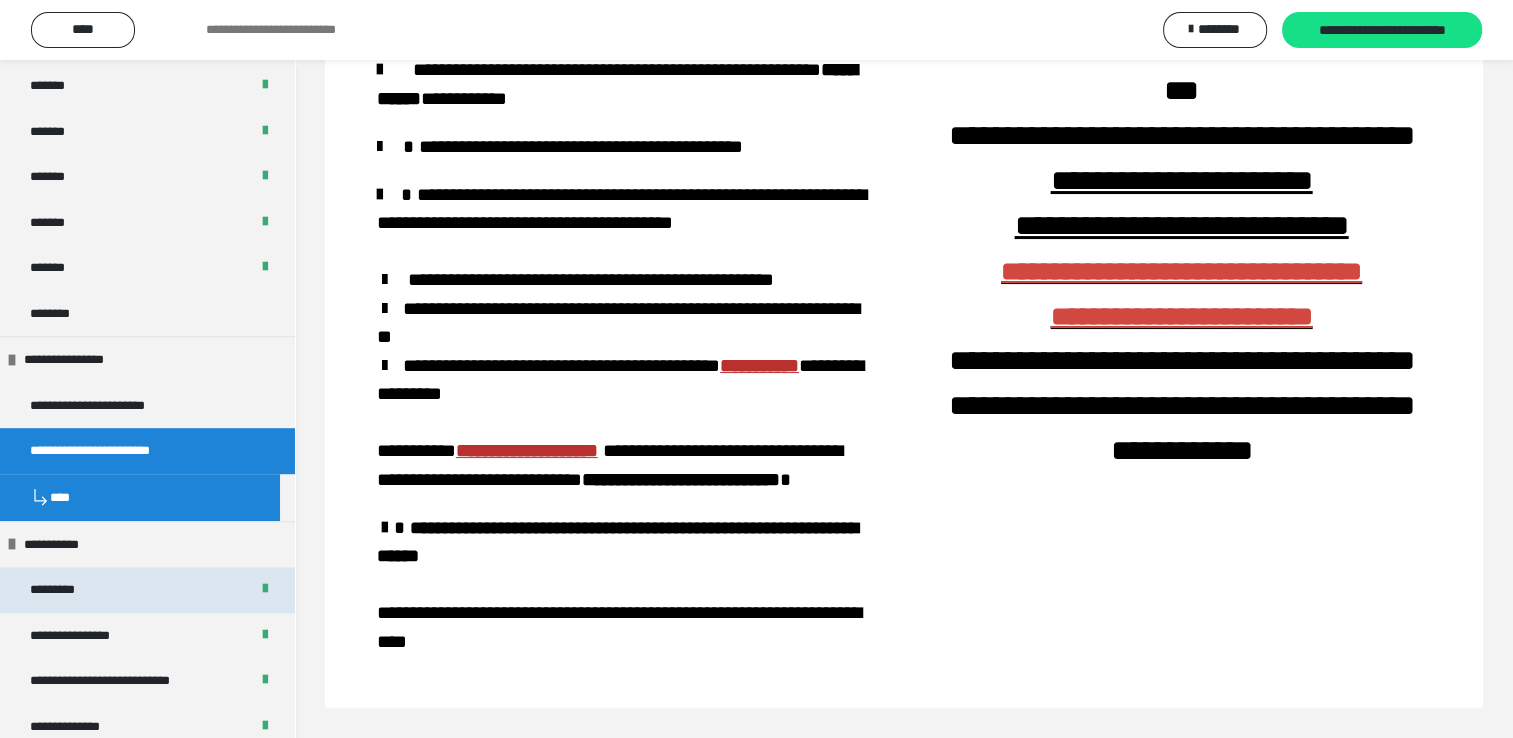 click on "*********" at bounding box center (147, 590) 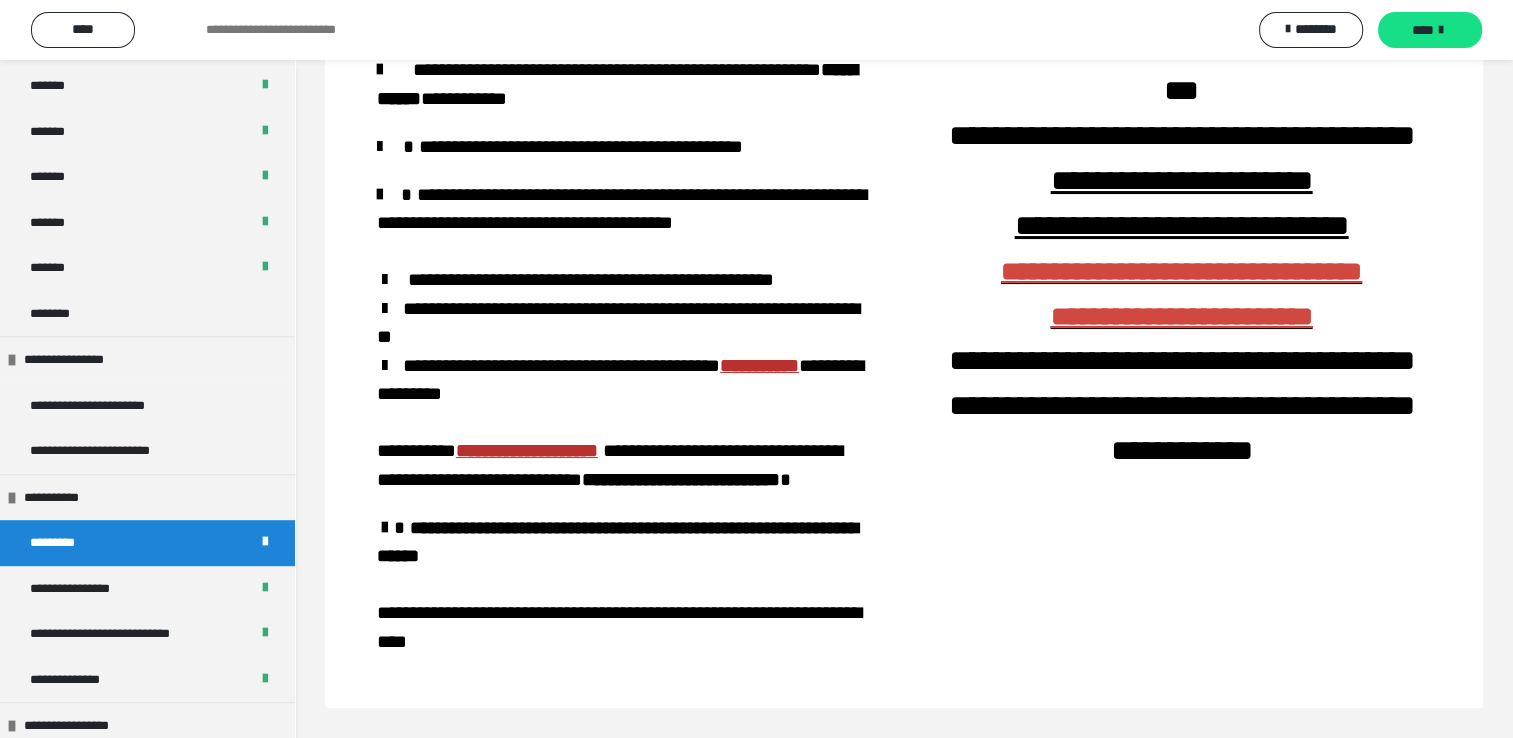 scroll, scrollTop: 60, scrollLeft: 0, axis: vertical 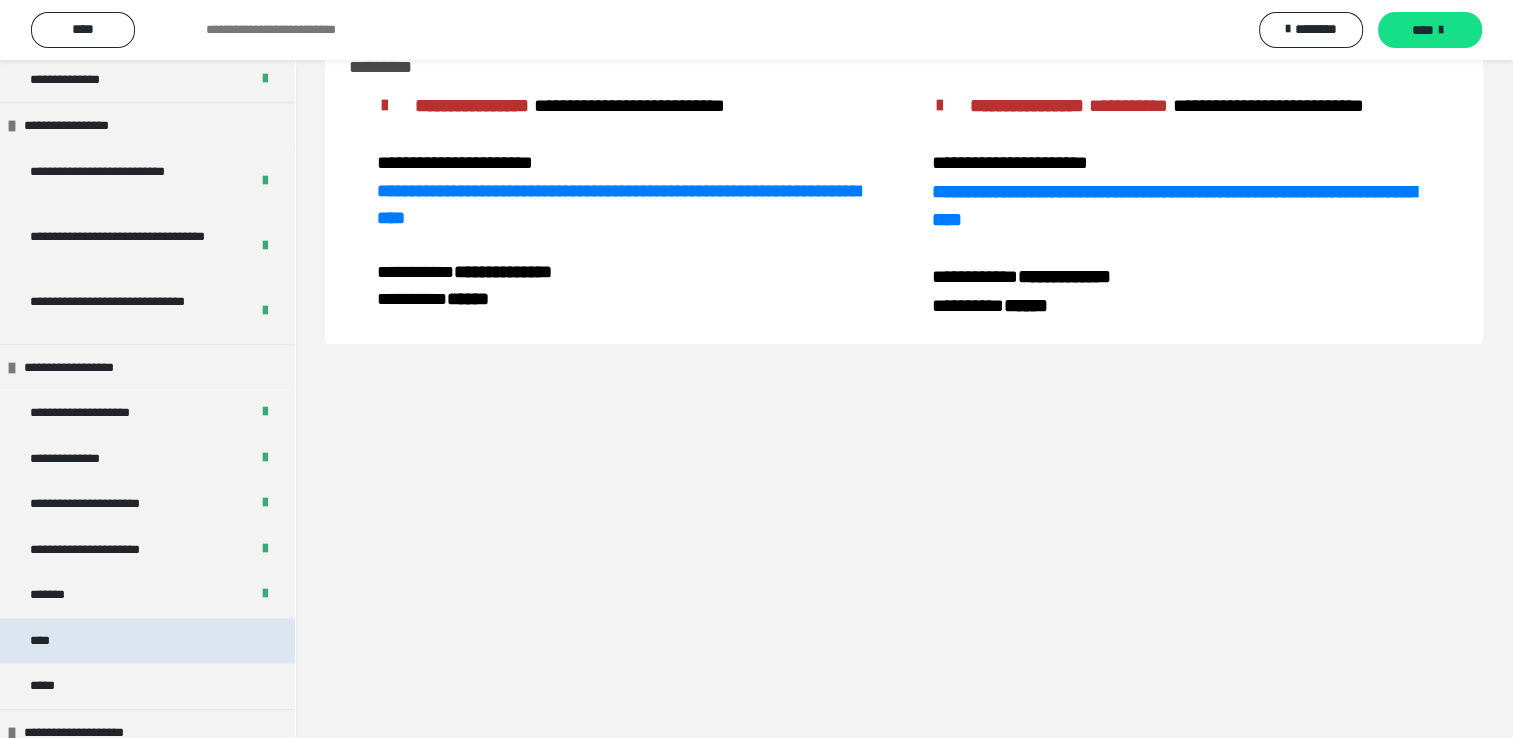 click on "****" at bounding box center (147, 641) 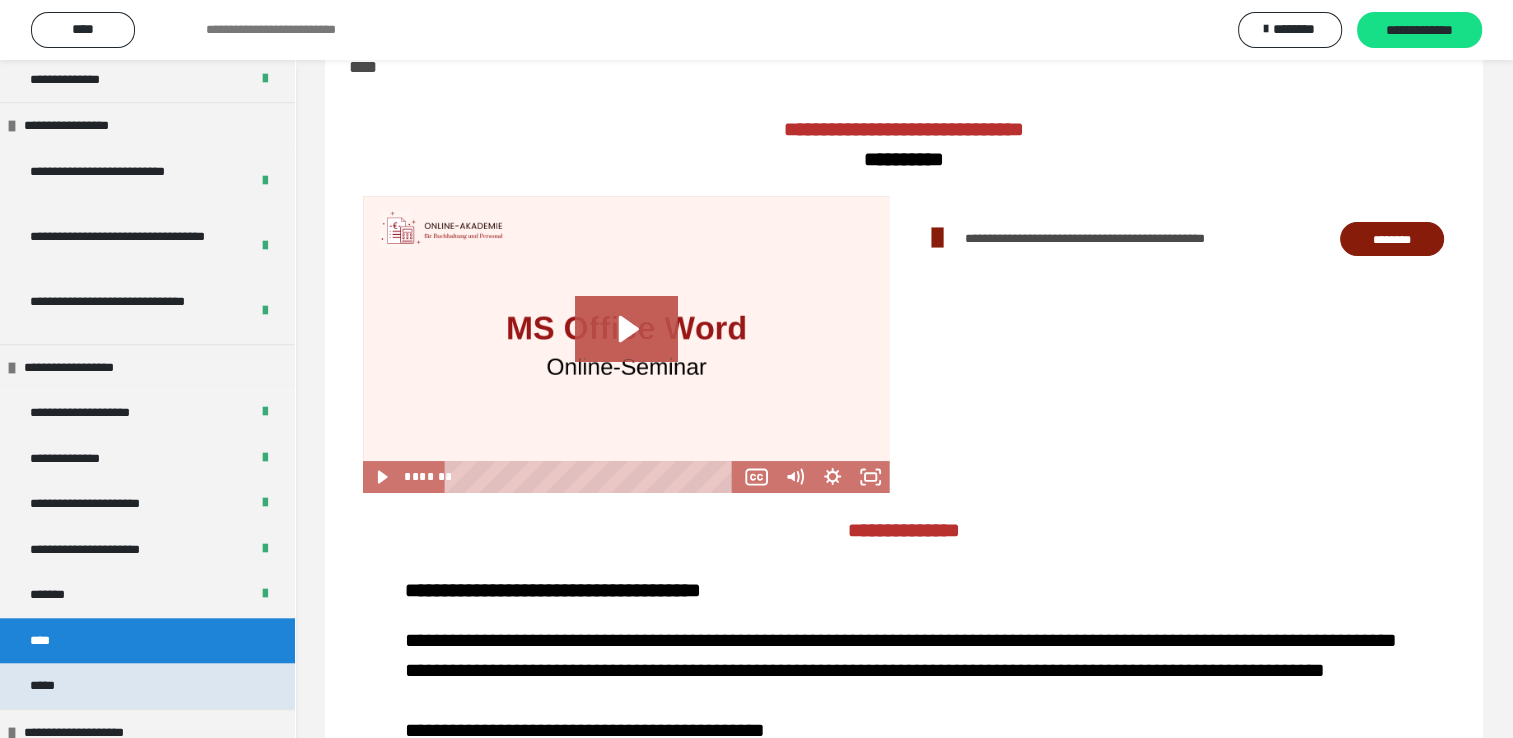click on "*****" at bounding box center (147, 686) 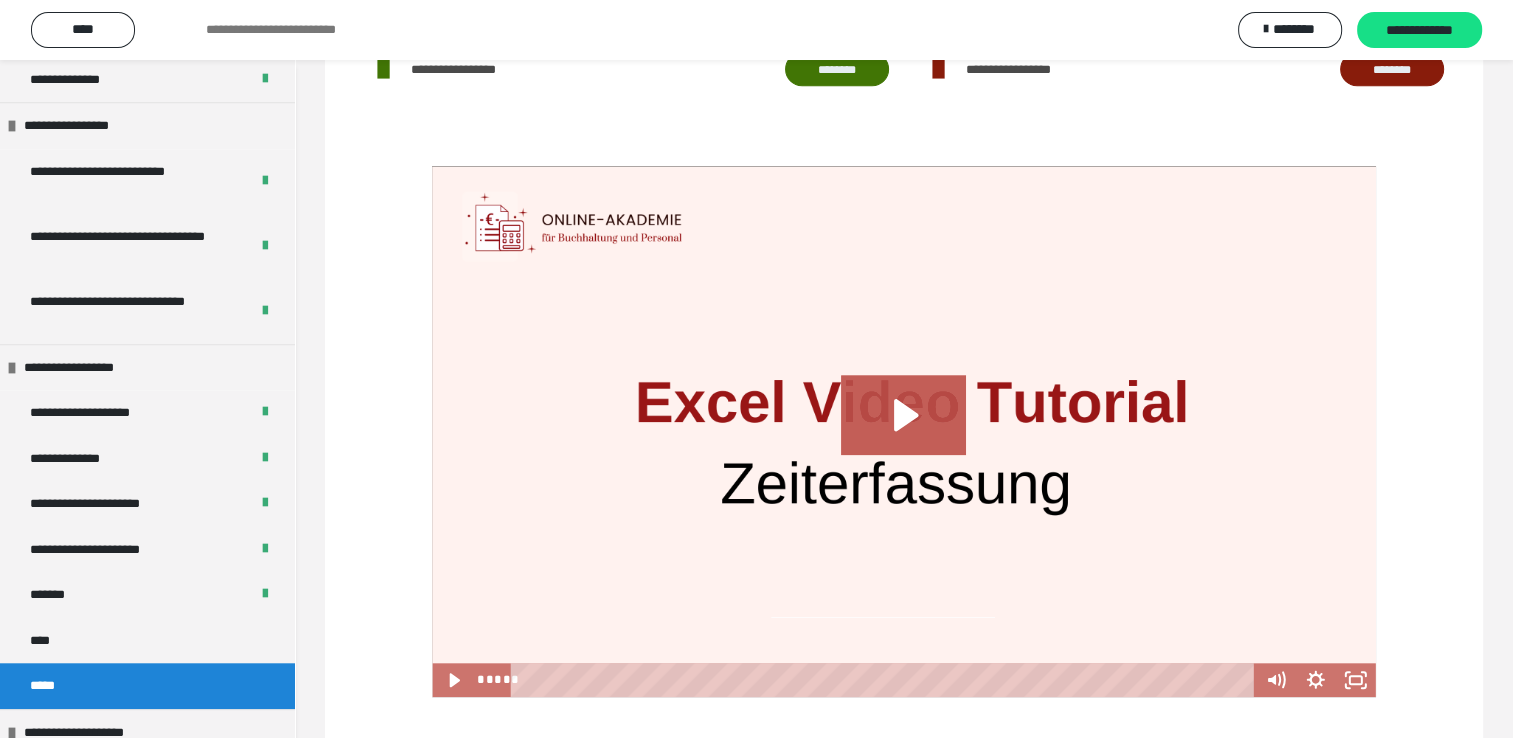 scroll, scrollTop: 1857, scrollLeft: 0, axis: vertical 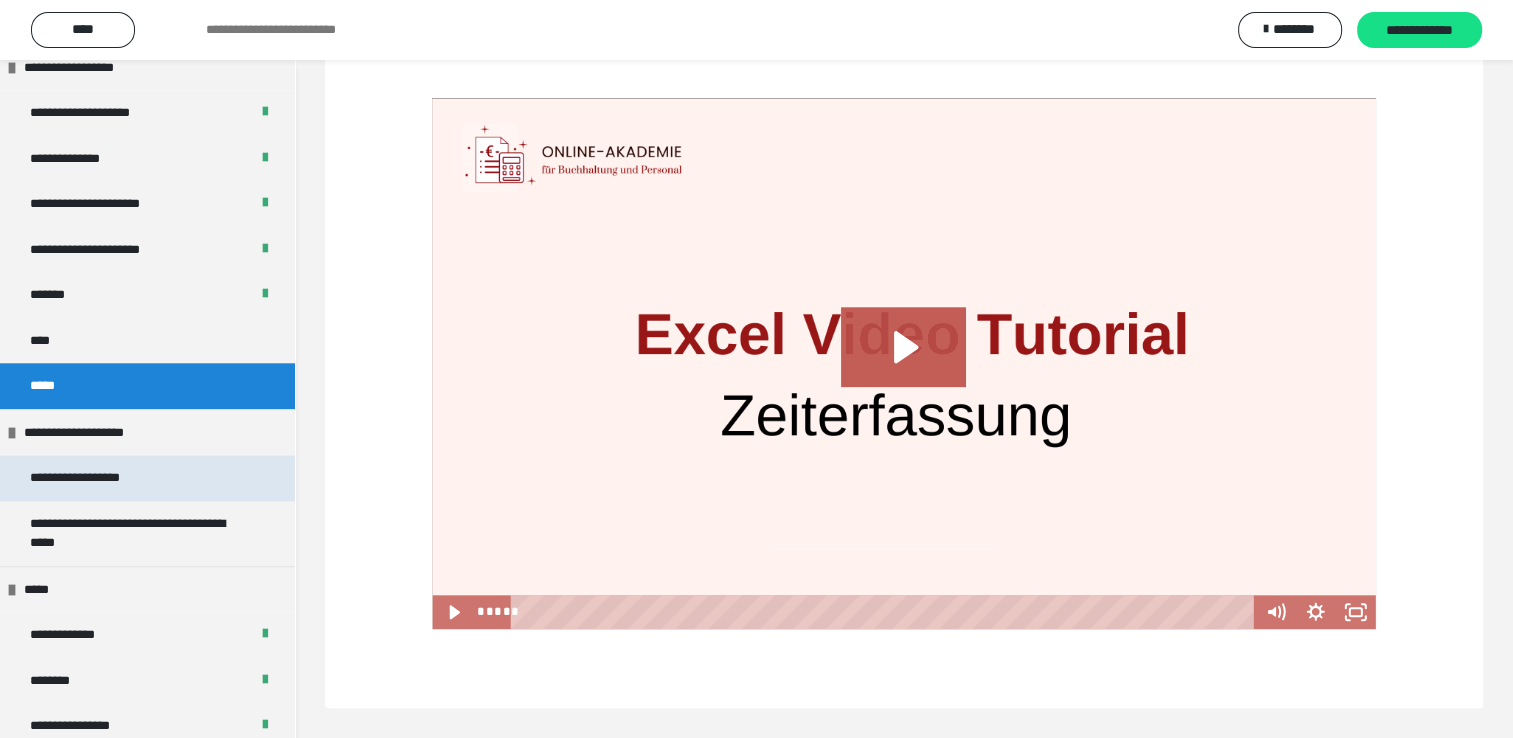 click on "**********" at bounding box center [98, 478] 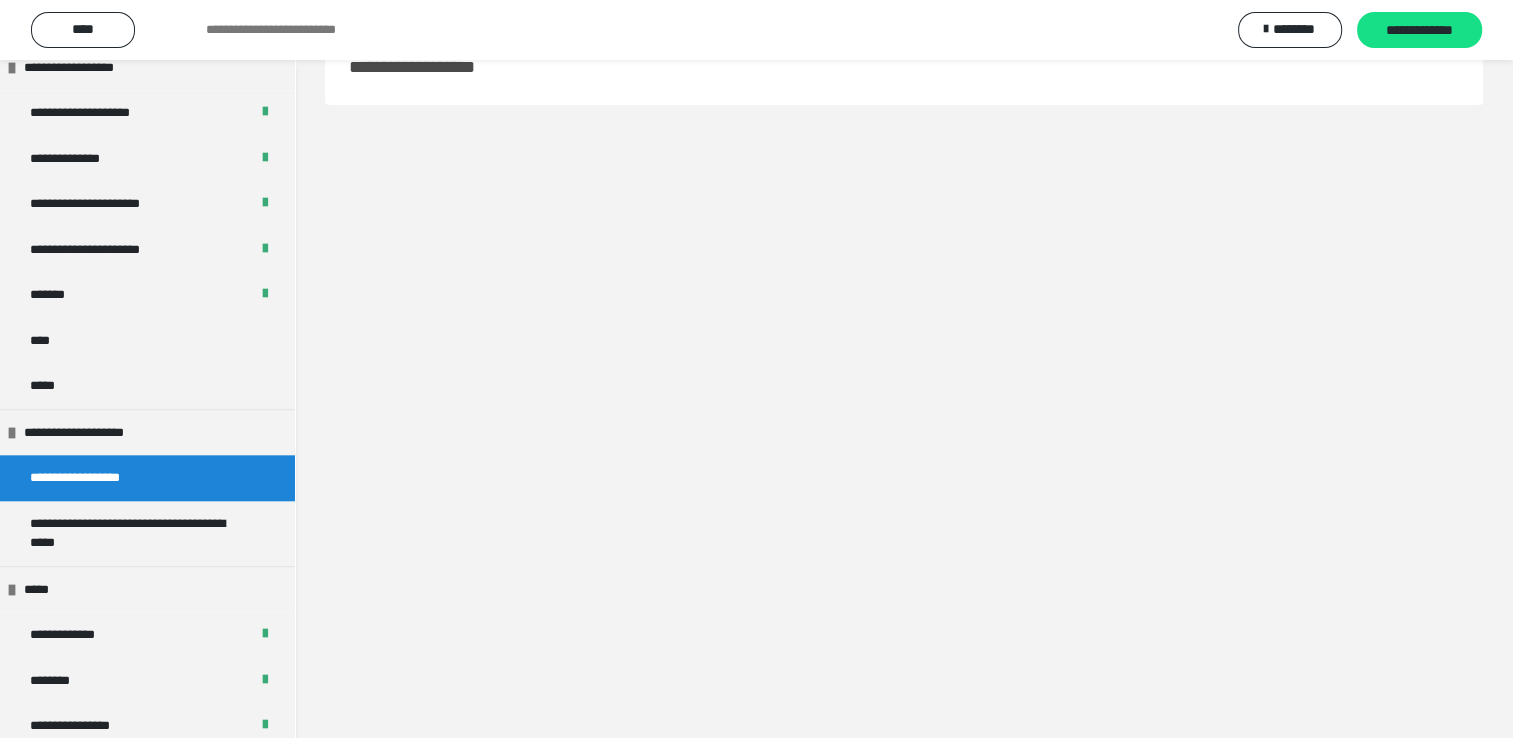 scroll, scrollTop: 60, scrollLeft: 0, axis: vertical 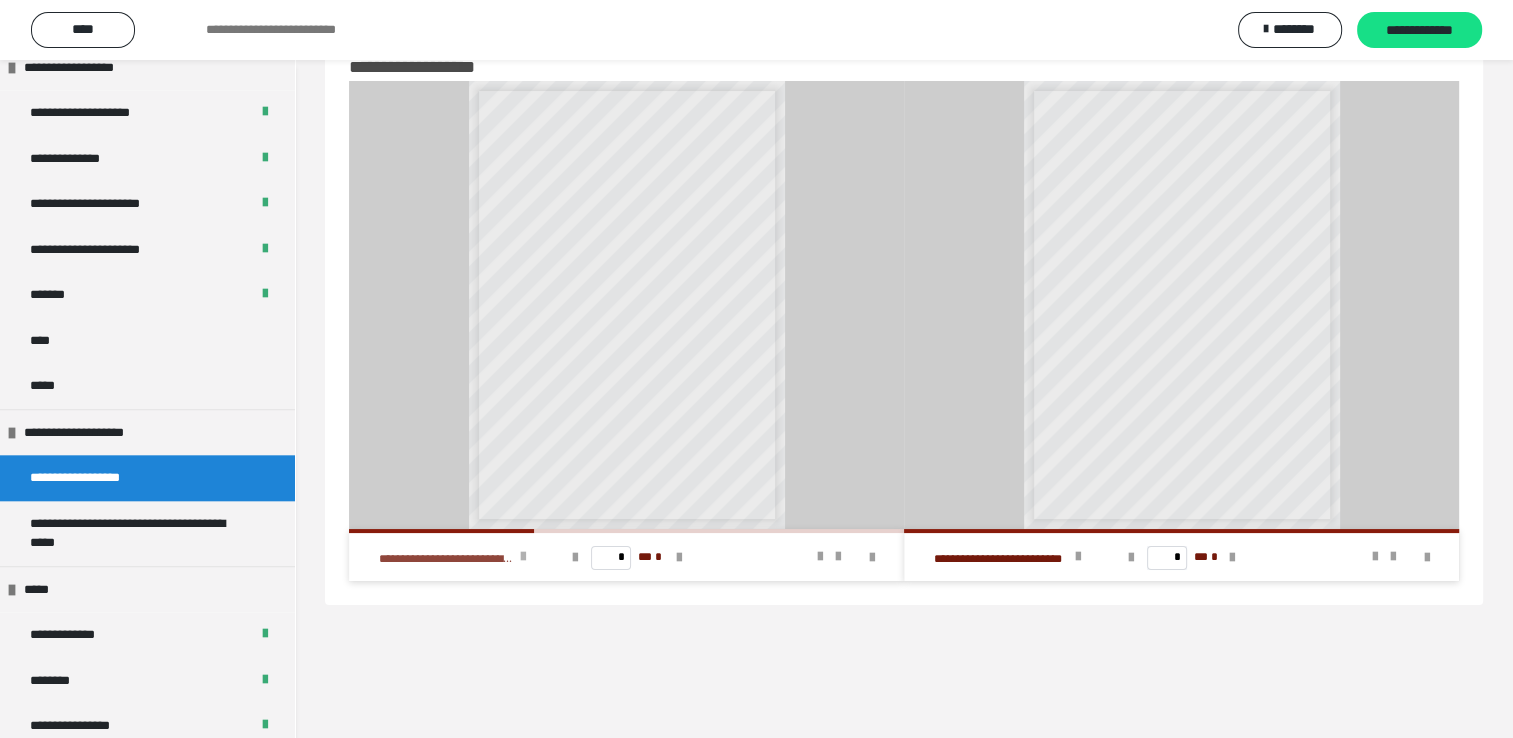 click at bounding box center [523, 557] 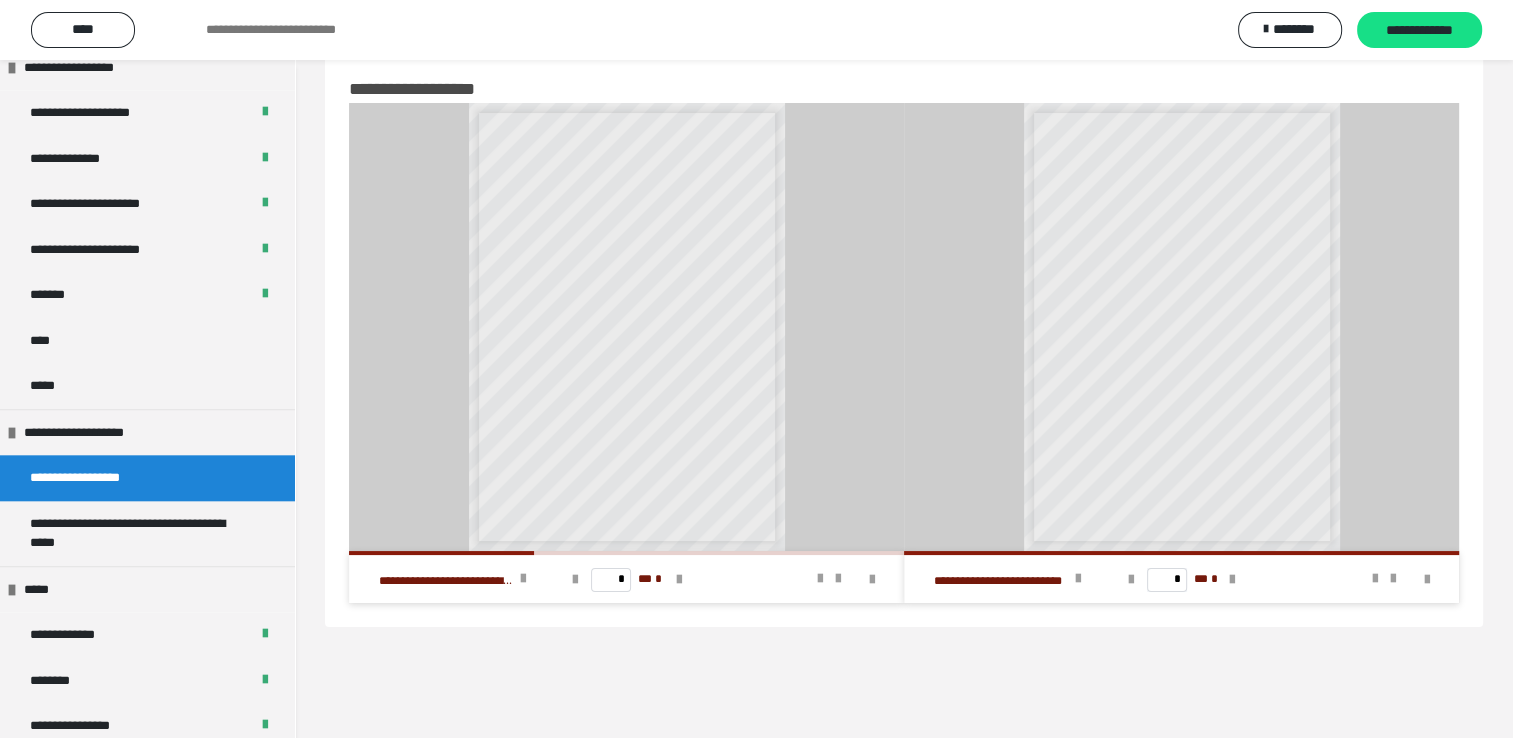 scroll, scrollTop: 60, scrollLeft: 0, axis: vertical 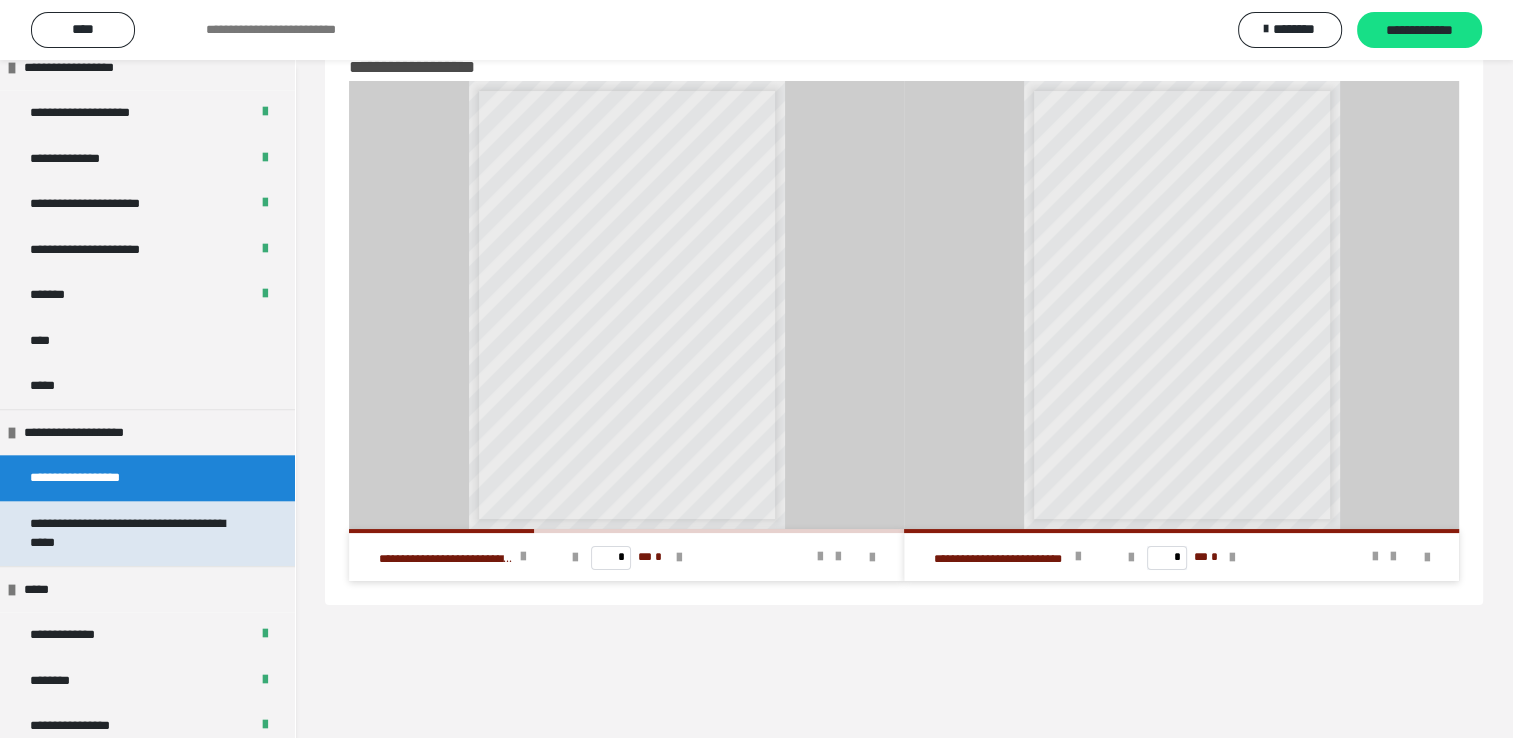 click on "**********" at bounding box center (132, 533) 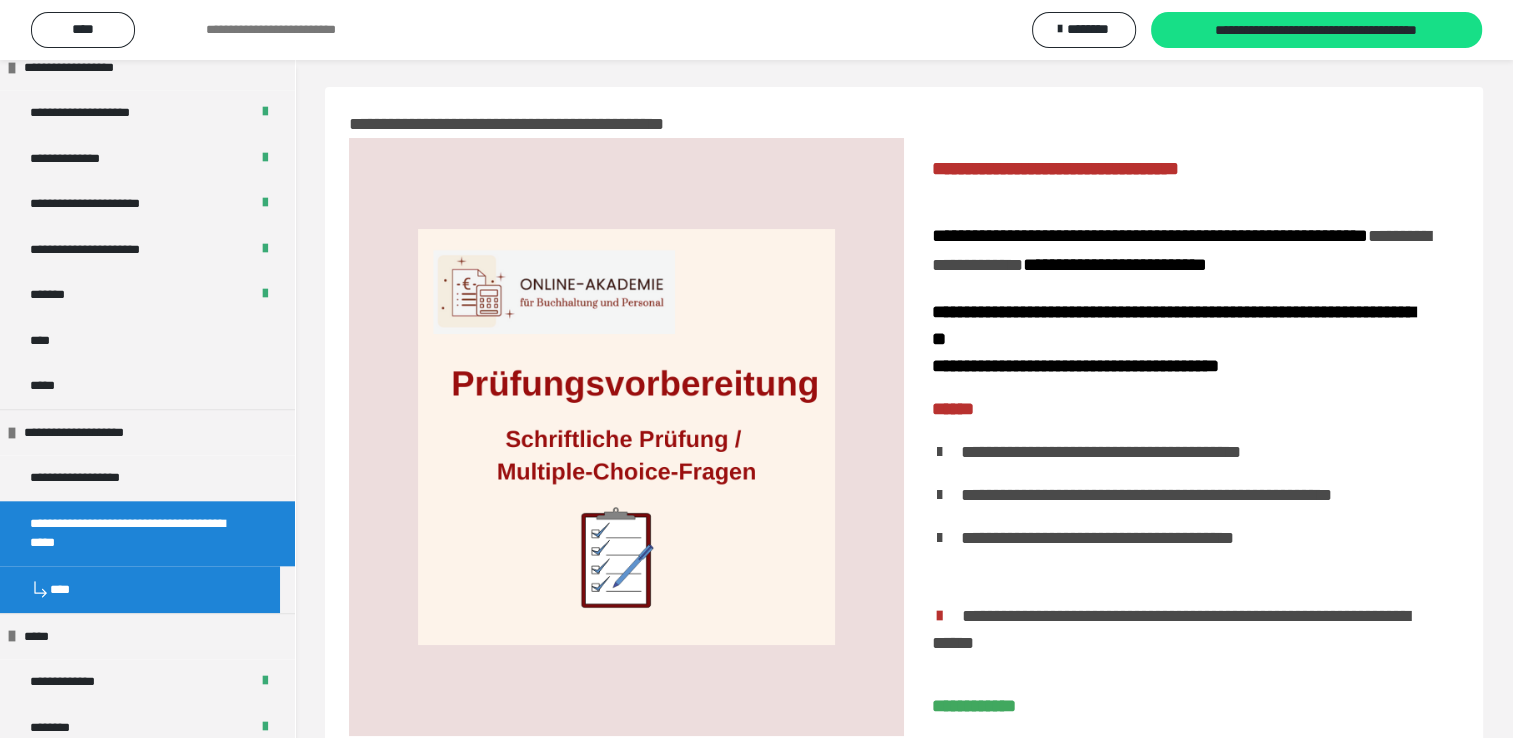 scroll, scrollTop: 0, scrollLeft: 0, axis: both 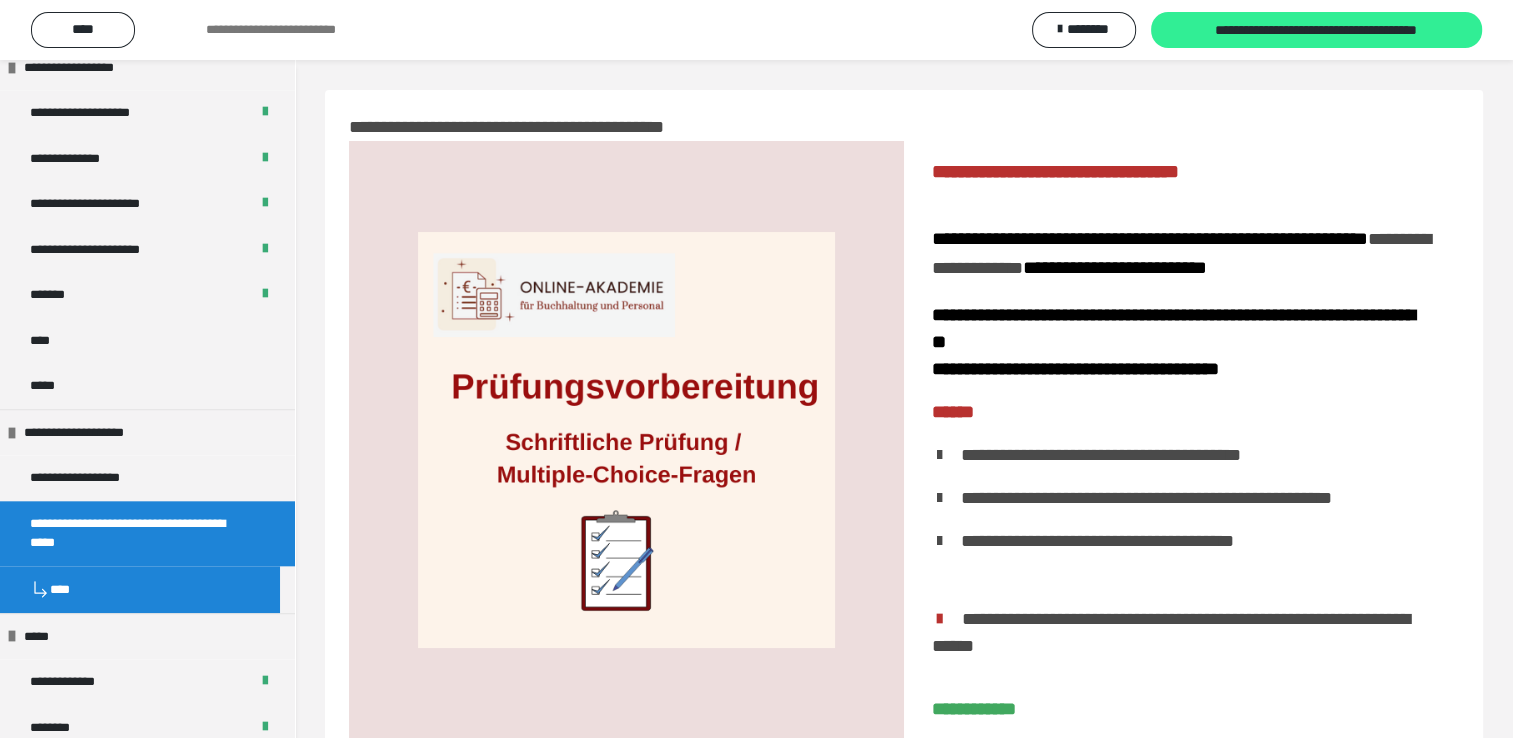 click on "**********" at bounding box center (1317, 31) 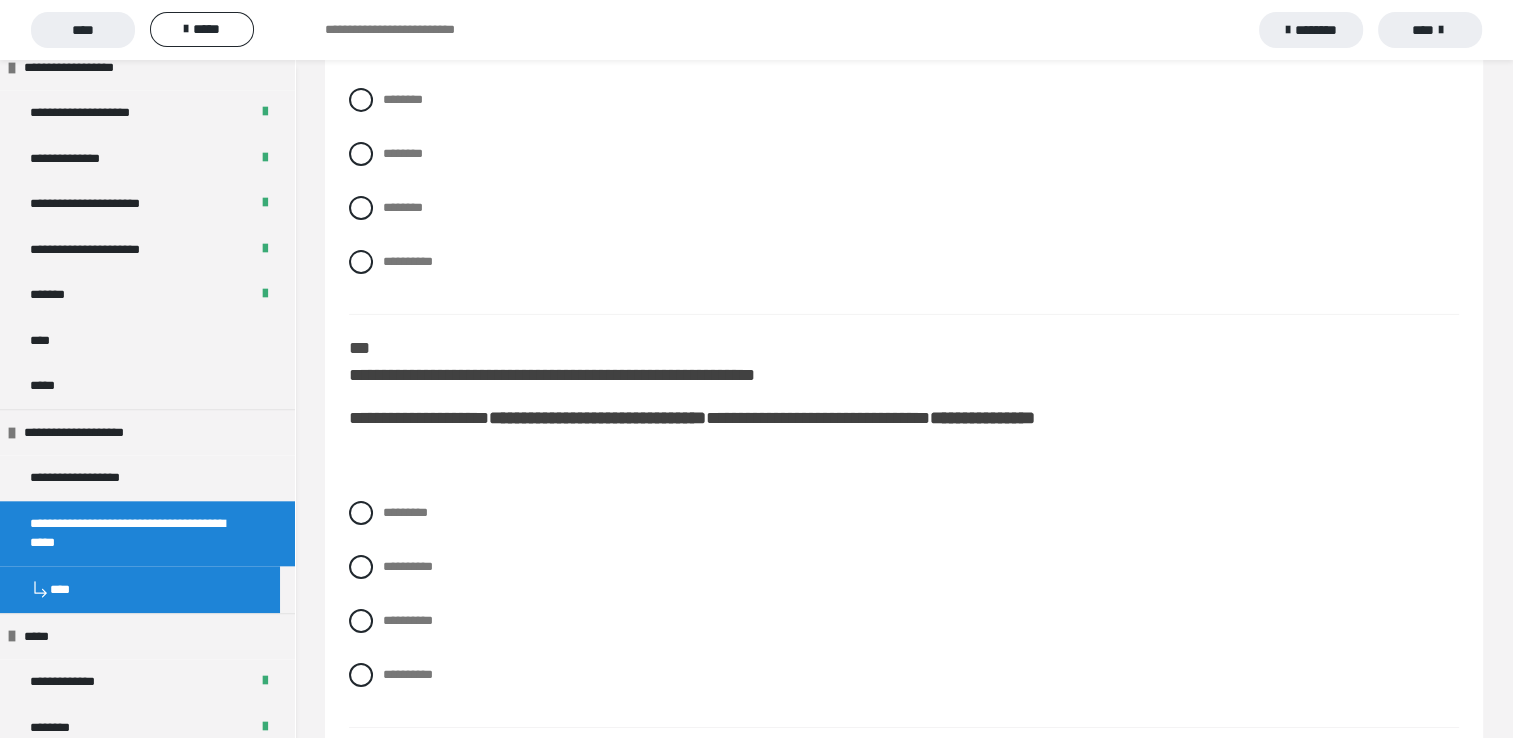 scroll, scrollTop: 6748, scrollLeft: 0, axis: vertical 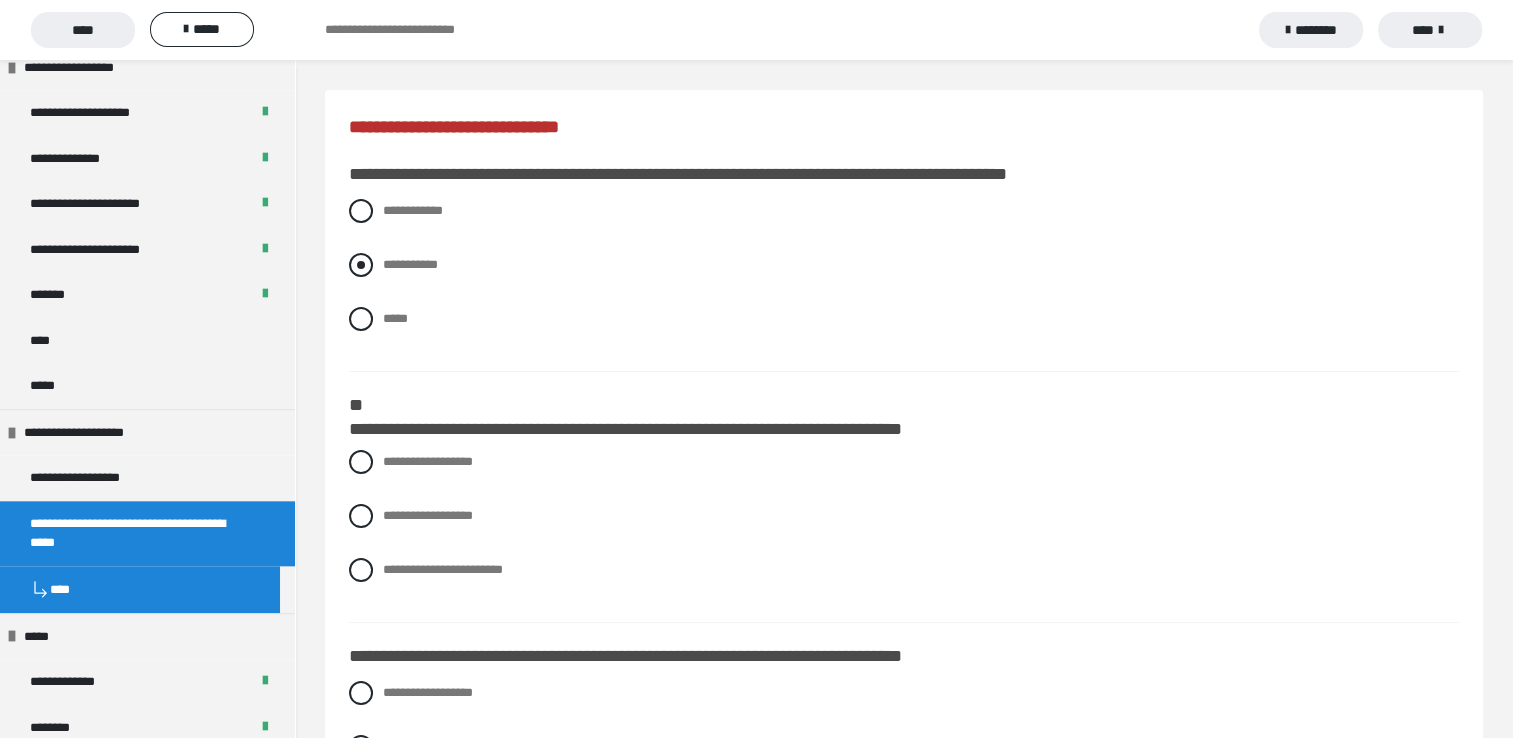 click at bounding box center [361, 265] 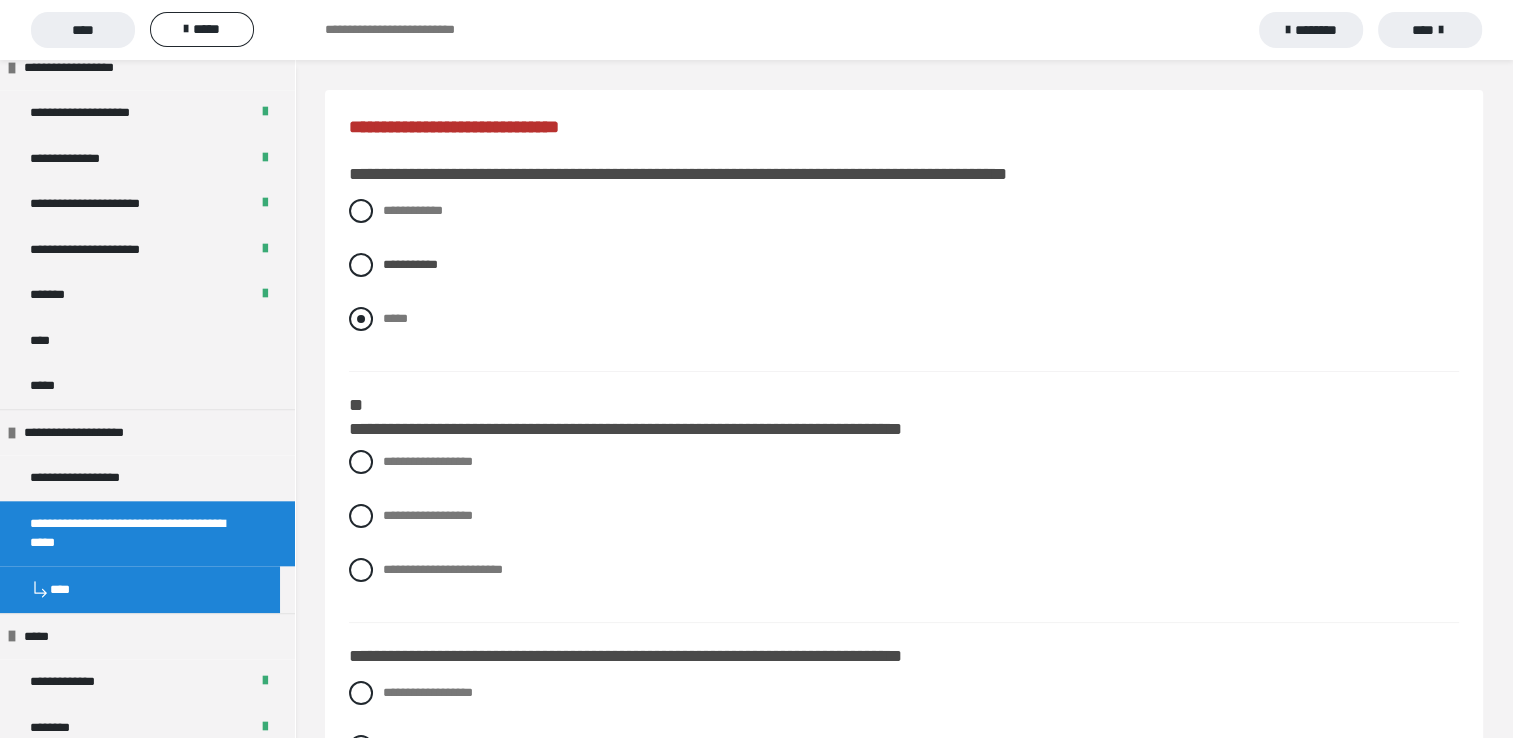 click on "*****" at bounding box center [904, 319] 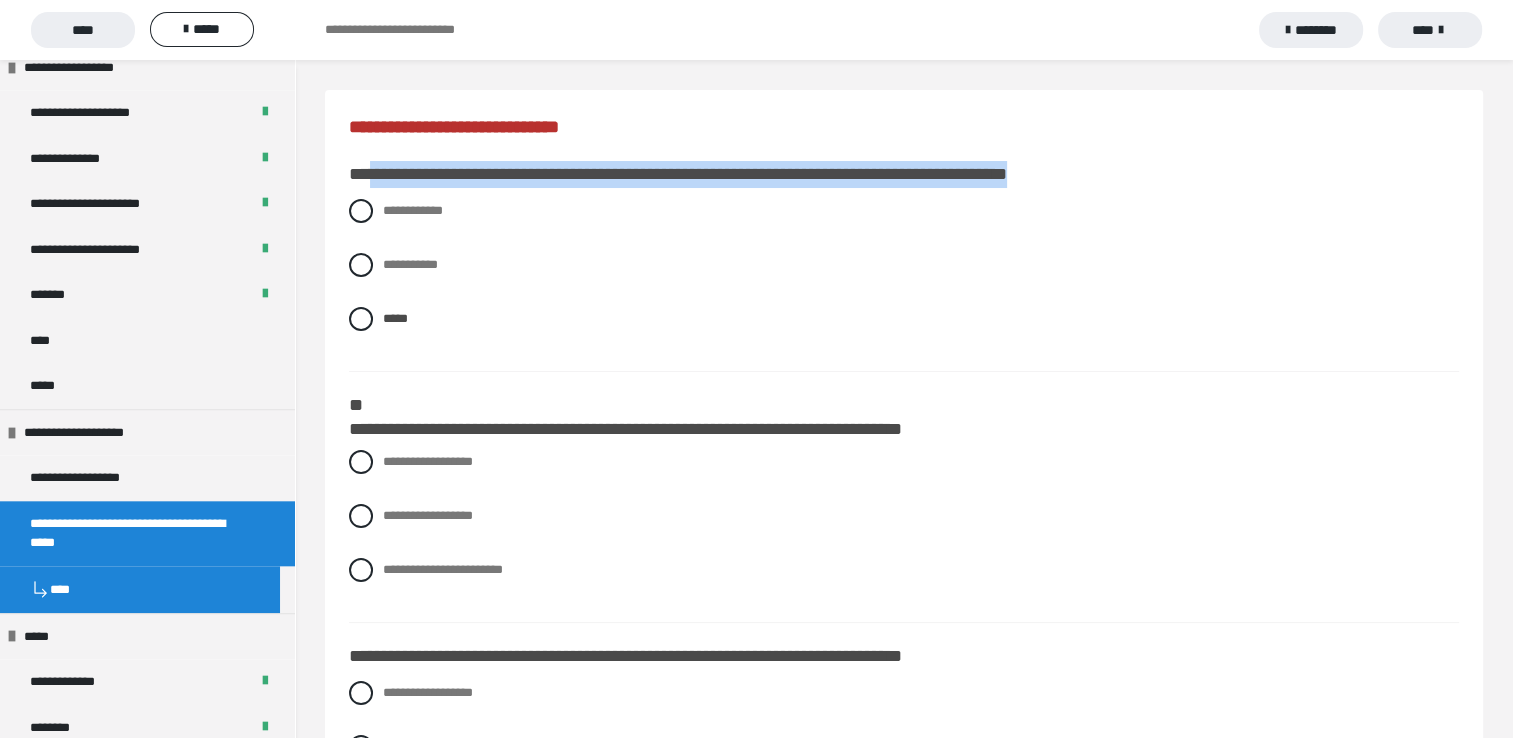 drag, startPoint x: 375, startPoint y: 180, endPoint x: 1140, endPoint y: 170, distance: 765.06537 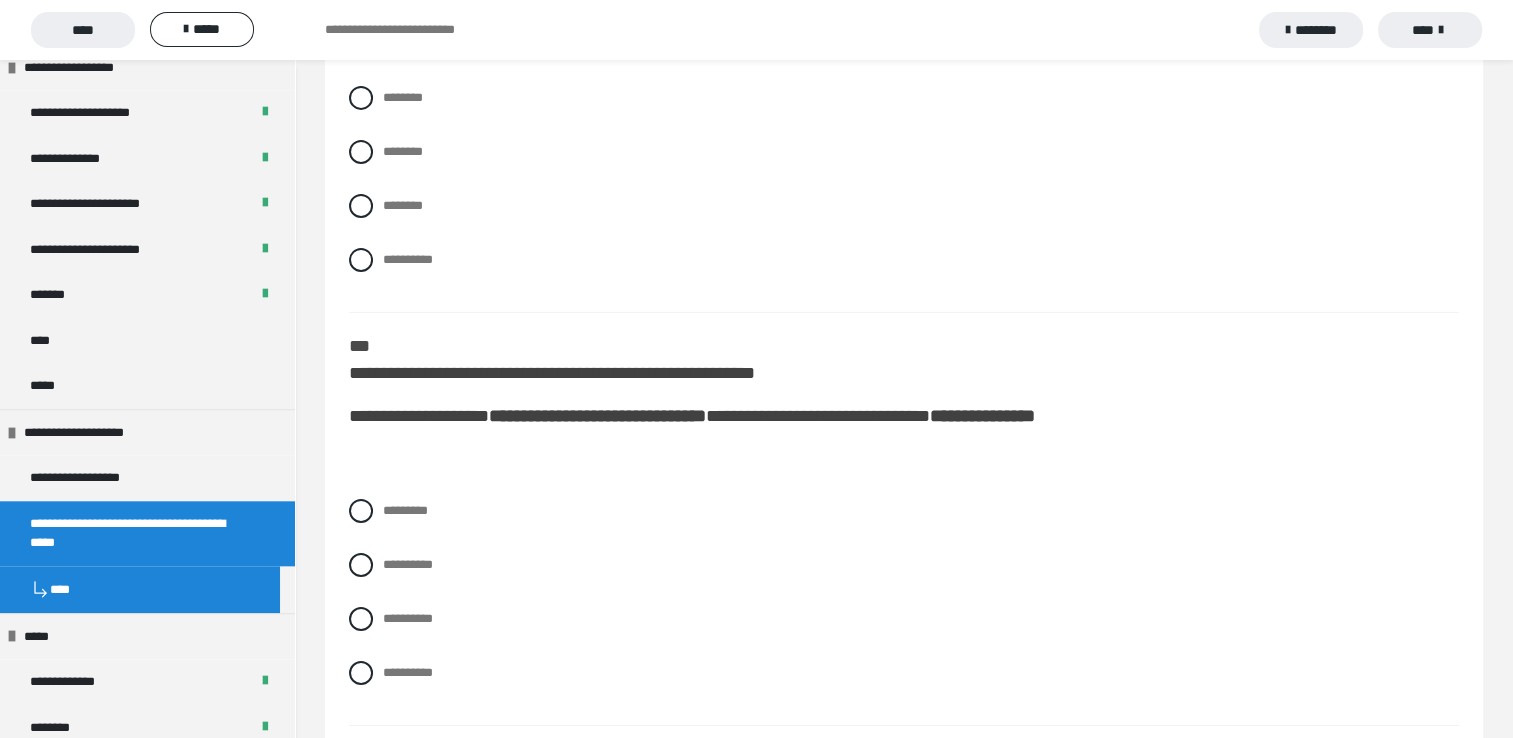 scroll, scrollTop: 6748, scrollLeft: 0, axis: vertical 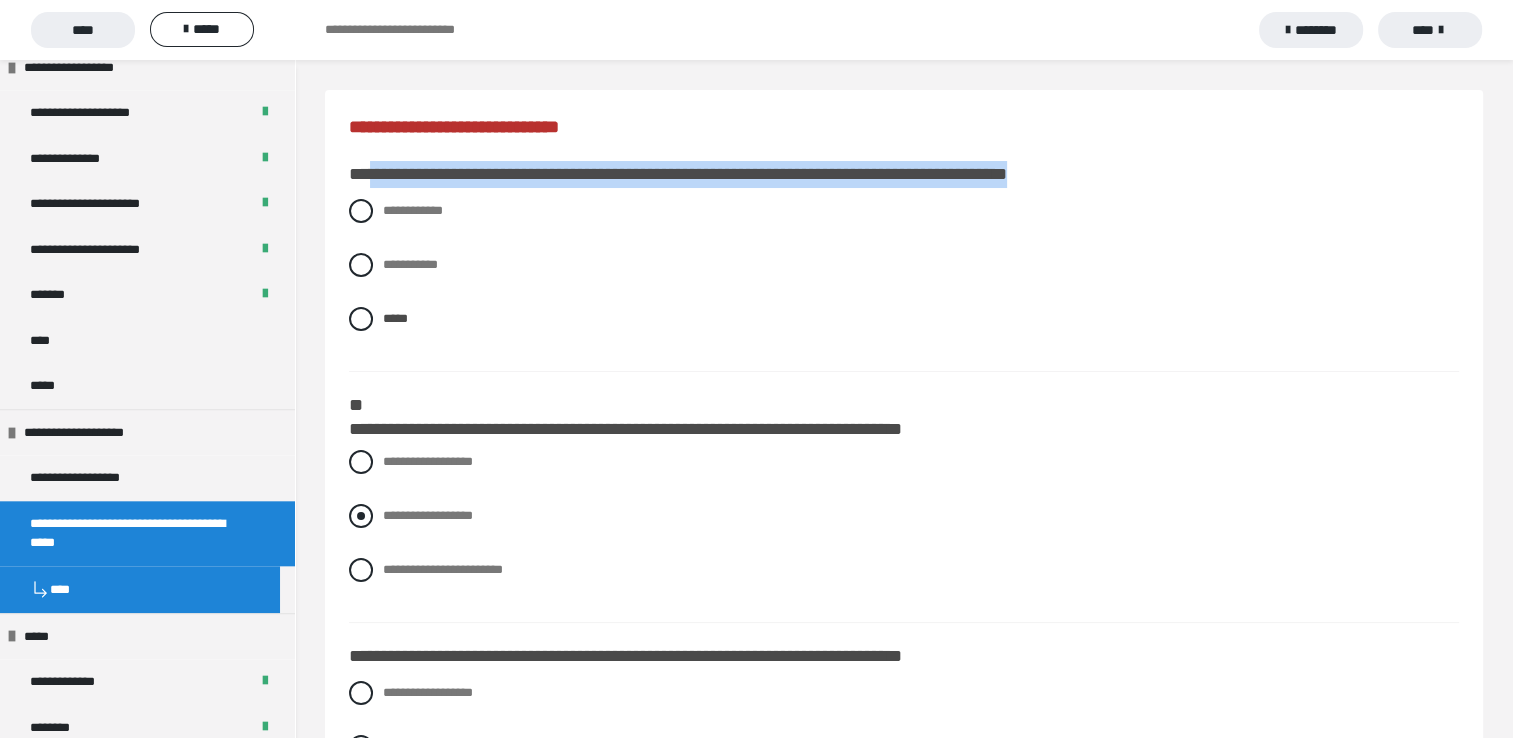 click at bounding box center [361, 516] 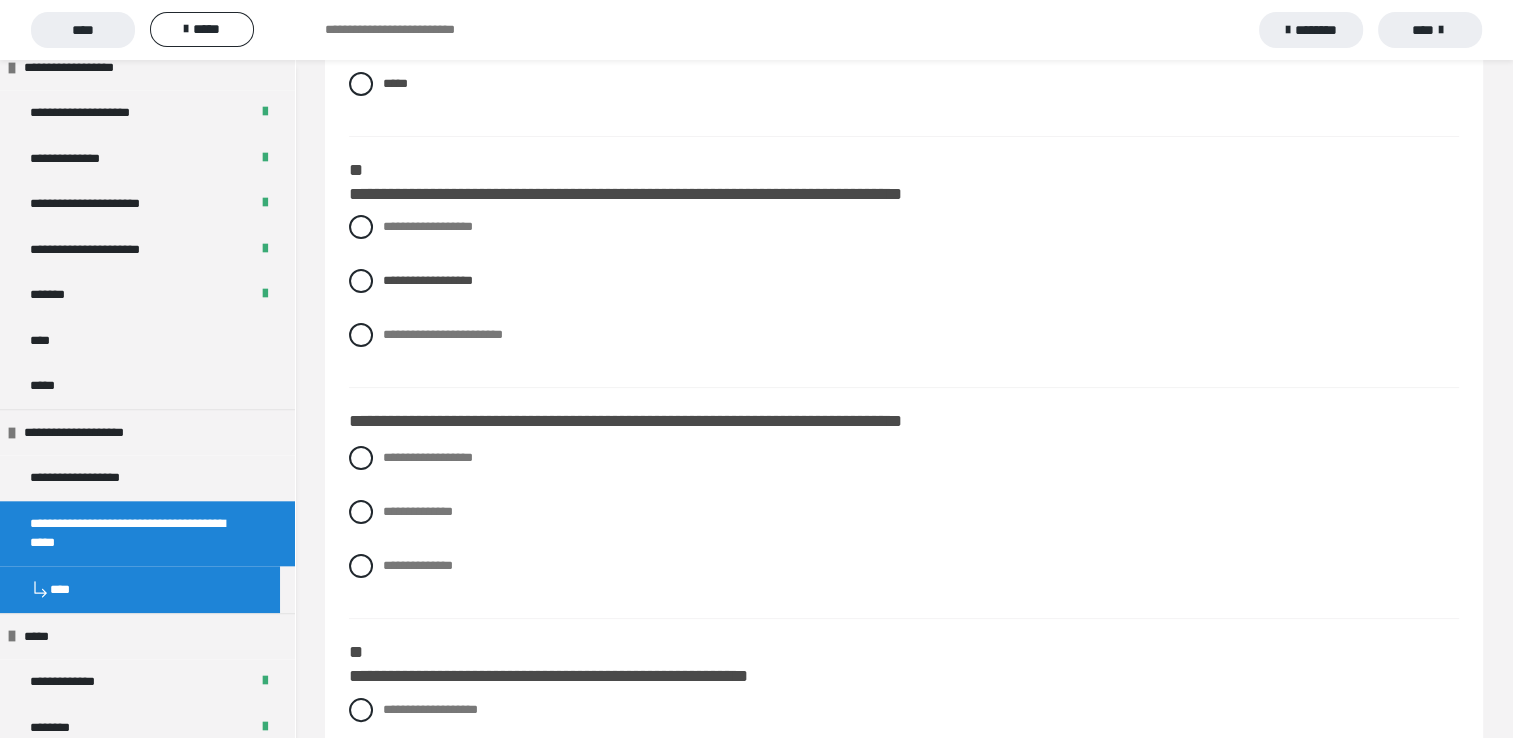 scroll, scrollTop: 400, scrollLeft: 0, axis: vertical 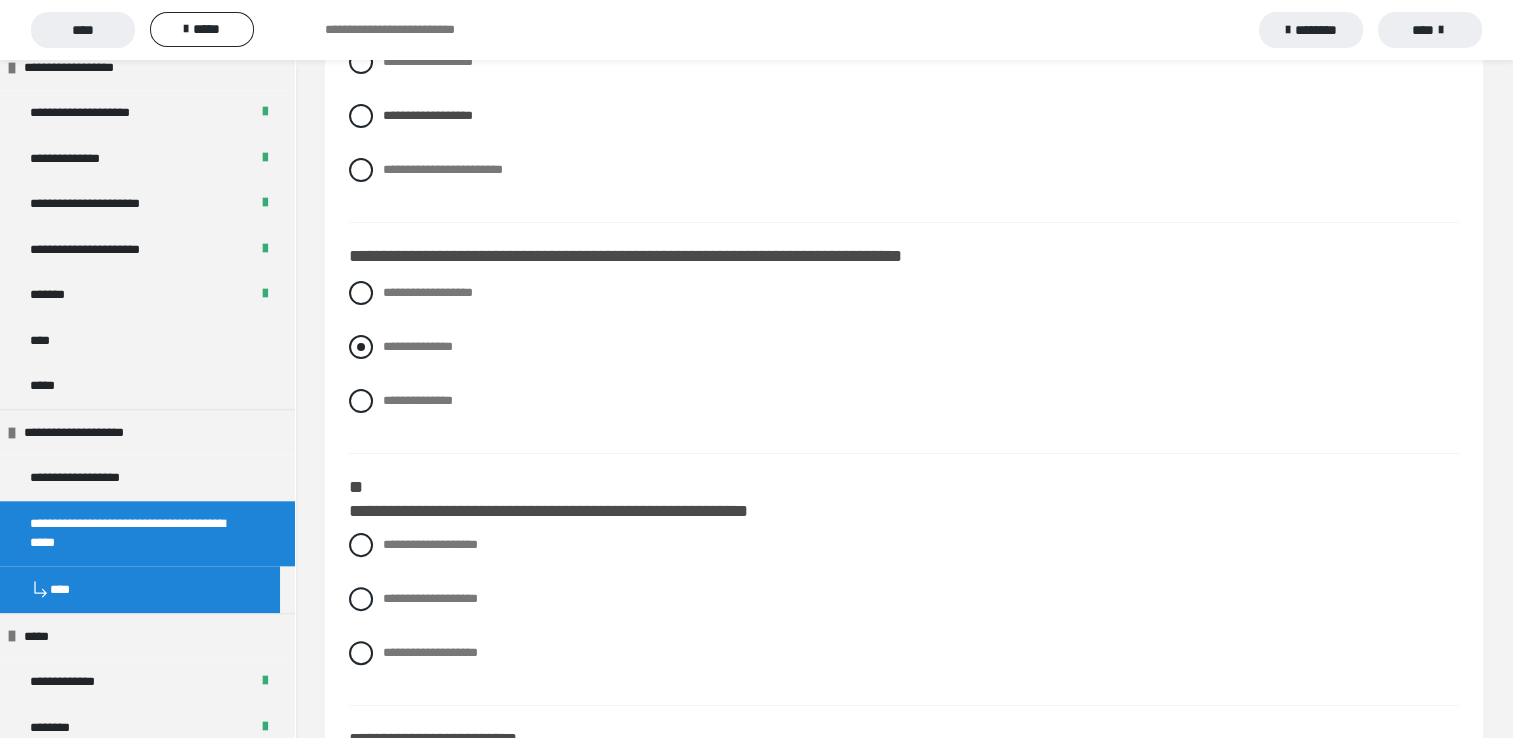 click at bounding box center [361, 347] 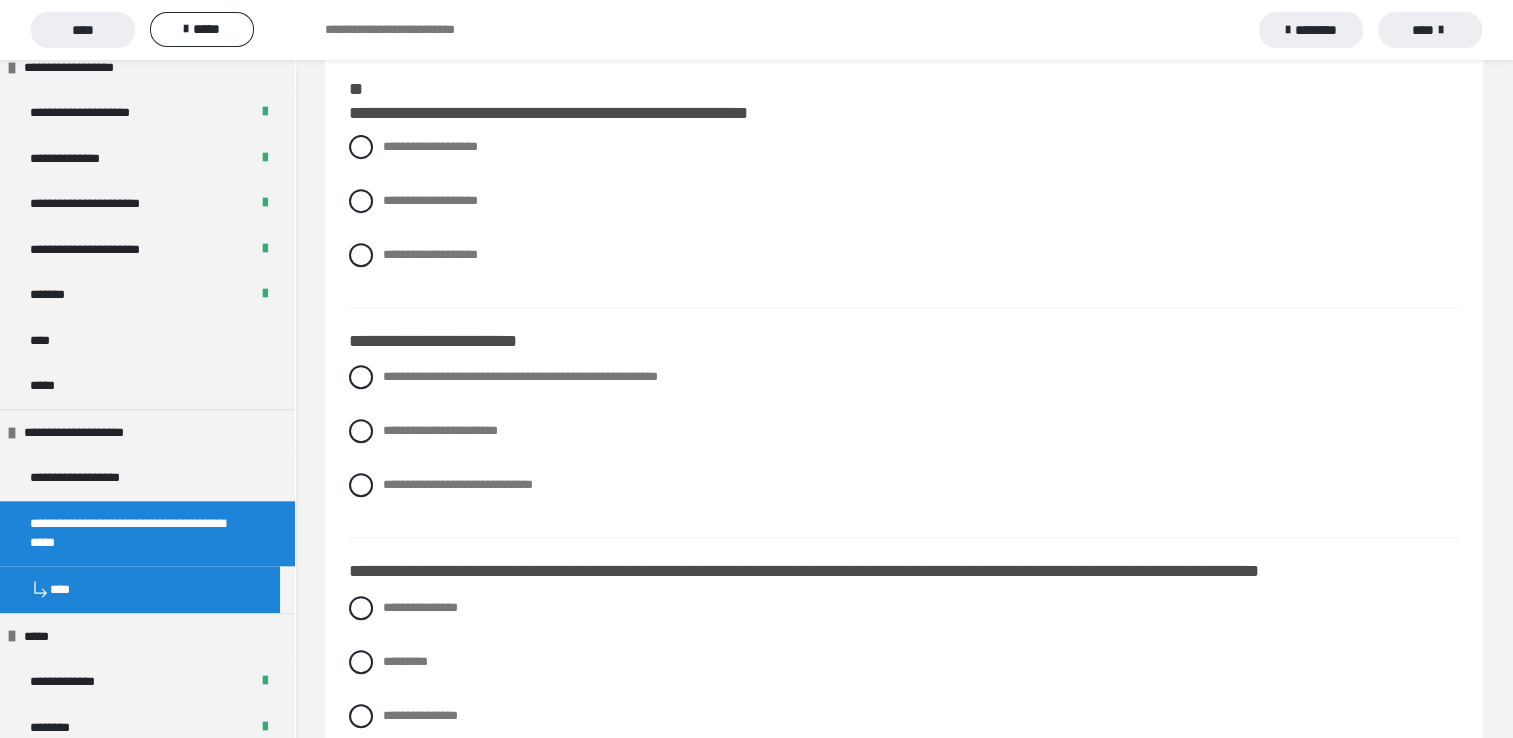 scroll, scrollTop: 800, scrollLeft: 0, axis: vertical 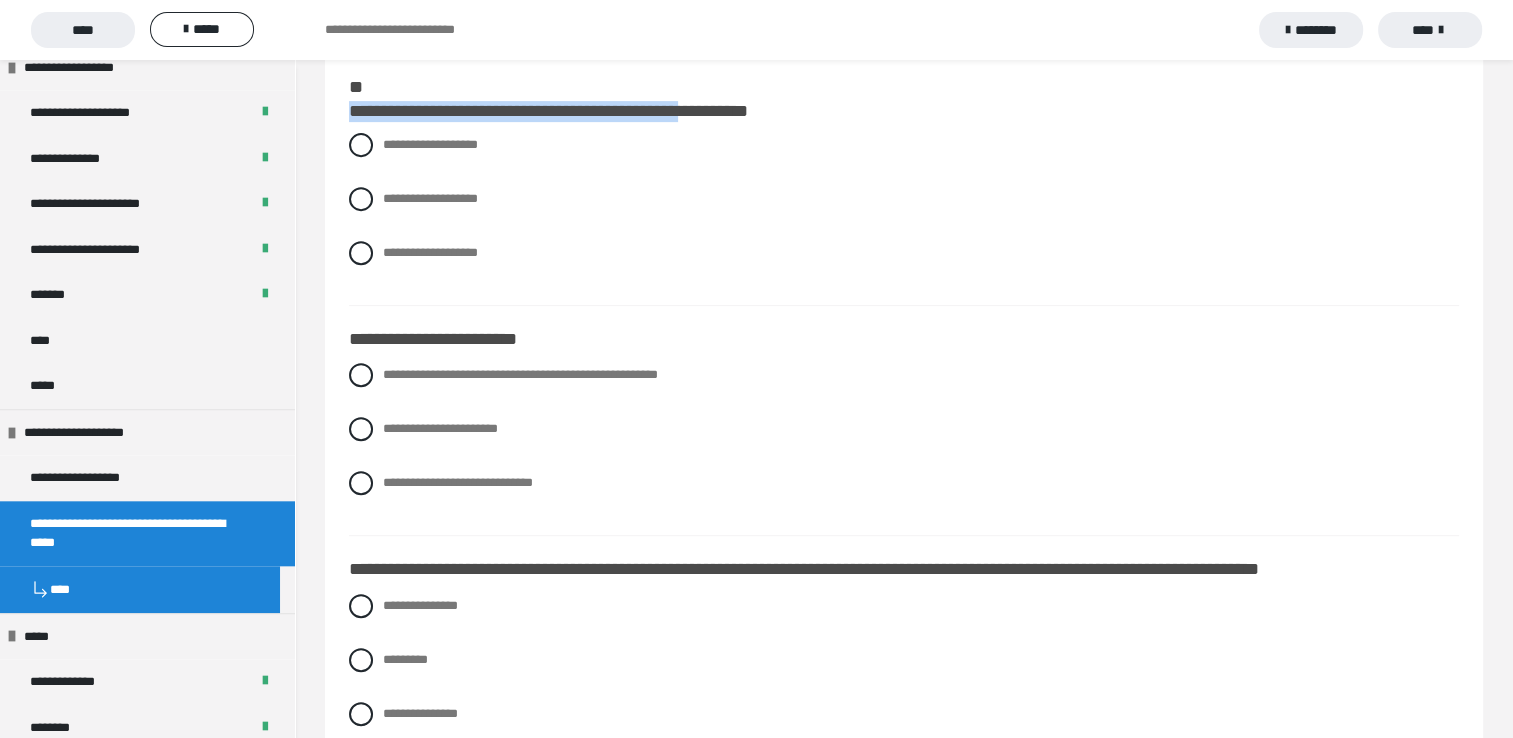 drag, startPoint x: 351, startPoint y: 123, endPoint x: 742, endPoint y: 123, distance: 391 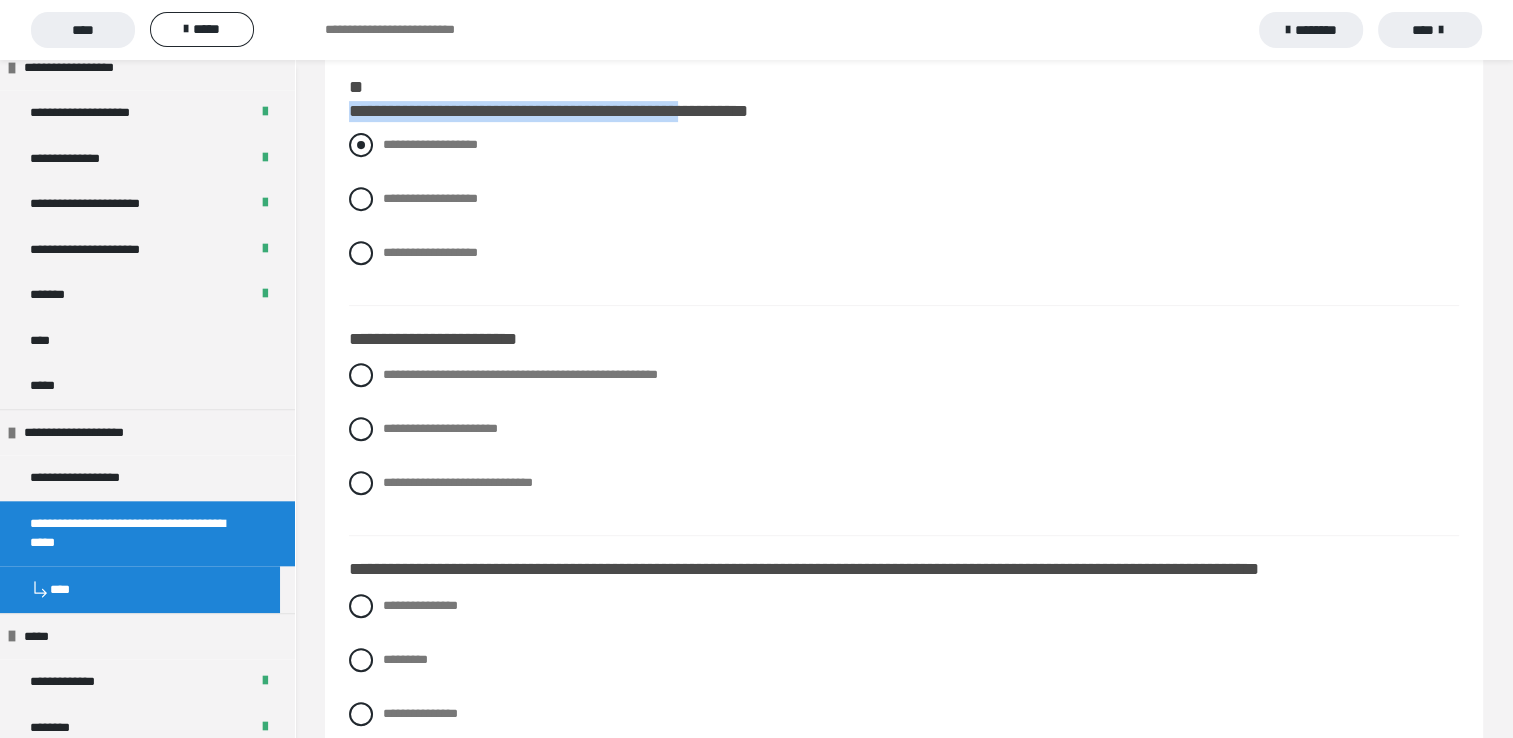 click at bounding box center [361, 145] 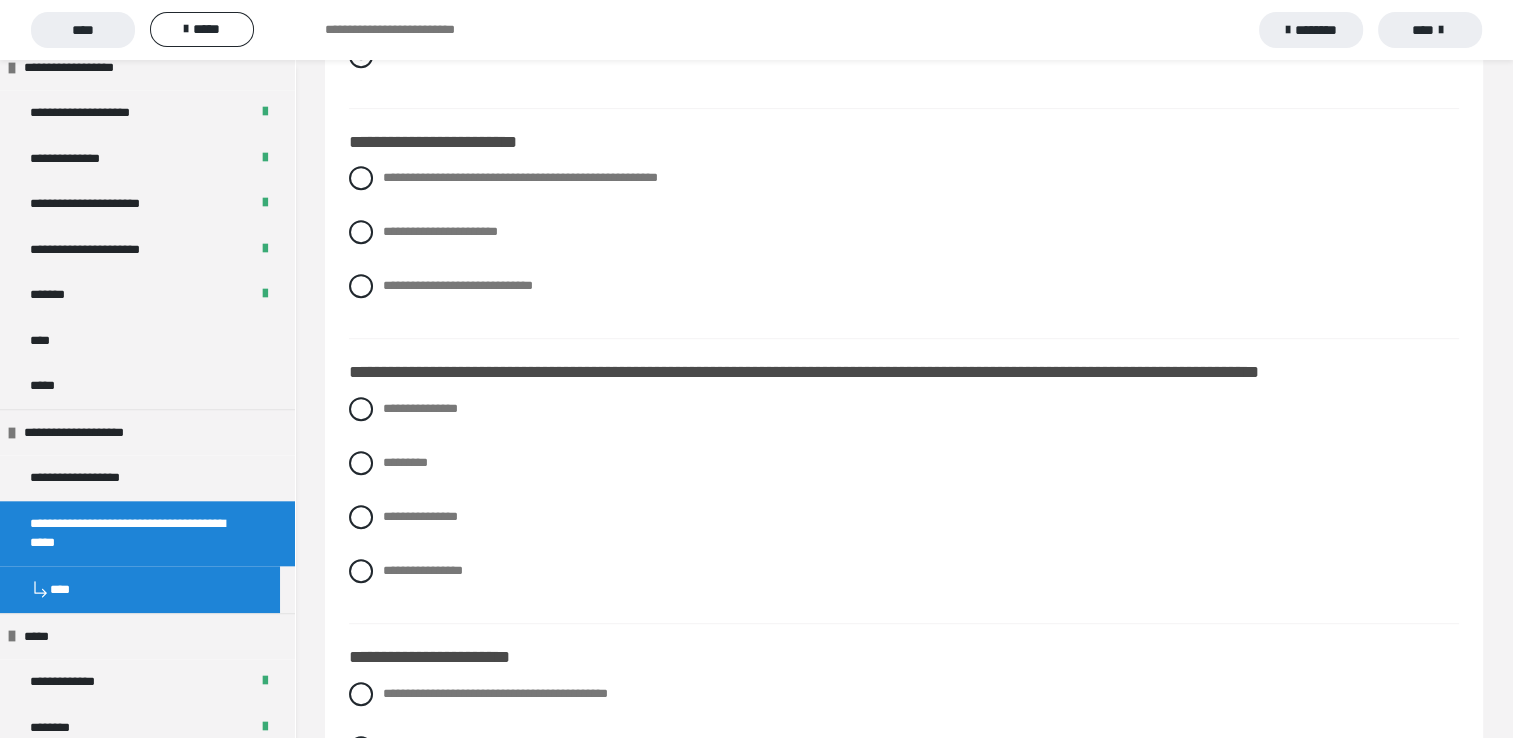 scroll, scrollTop: 1000, scrollLeft: 0, axis: vertical 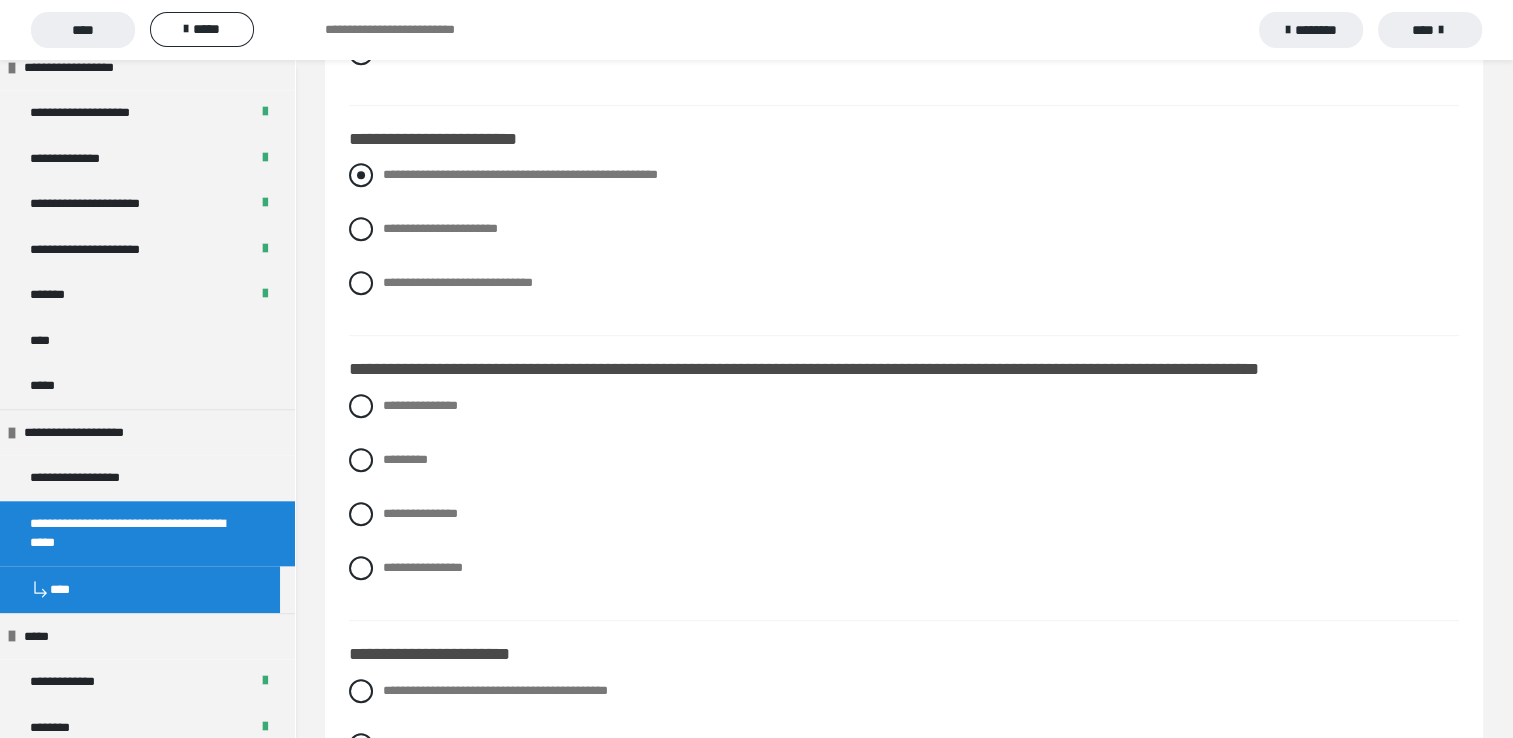 click at bounding box center [361, 175] 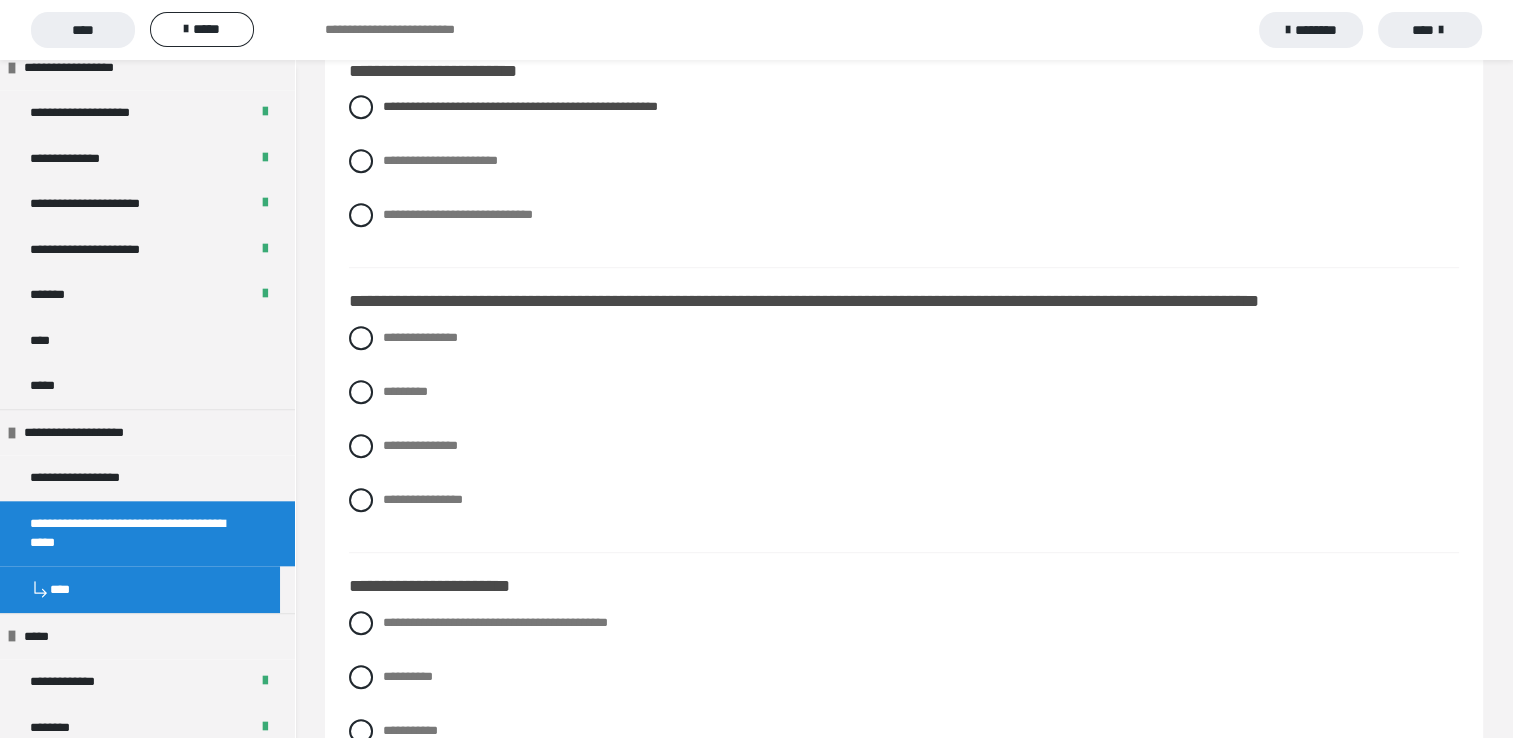 scroll, scrollTop: 1200, scrollLeft: 0, axis: vertical 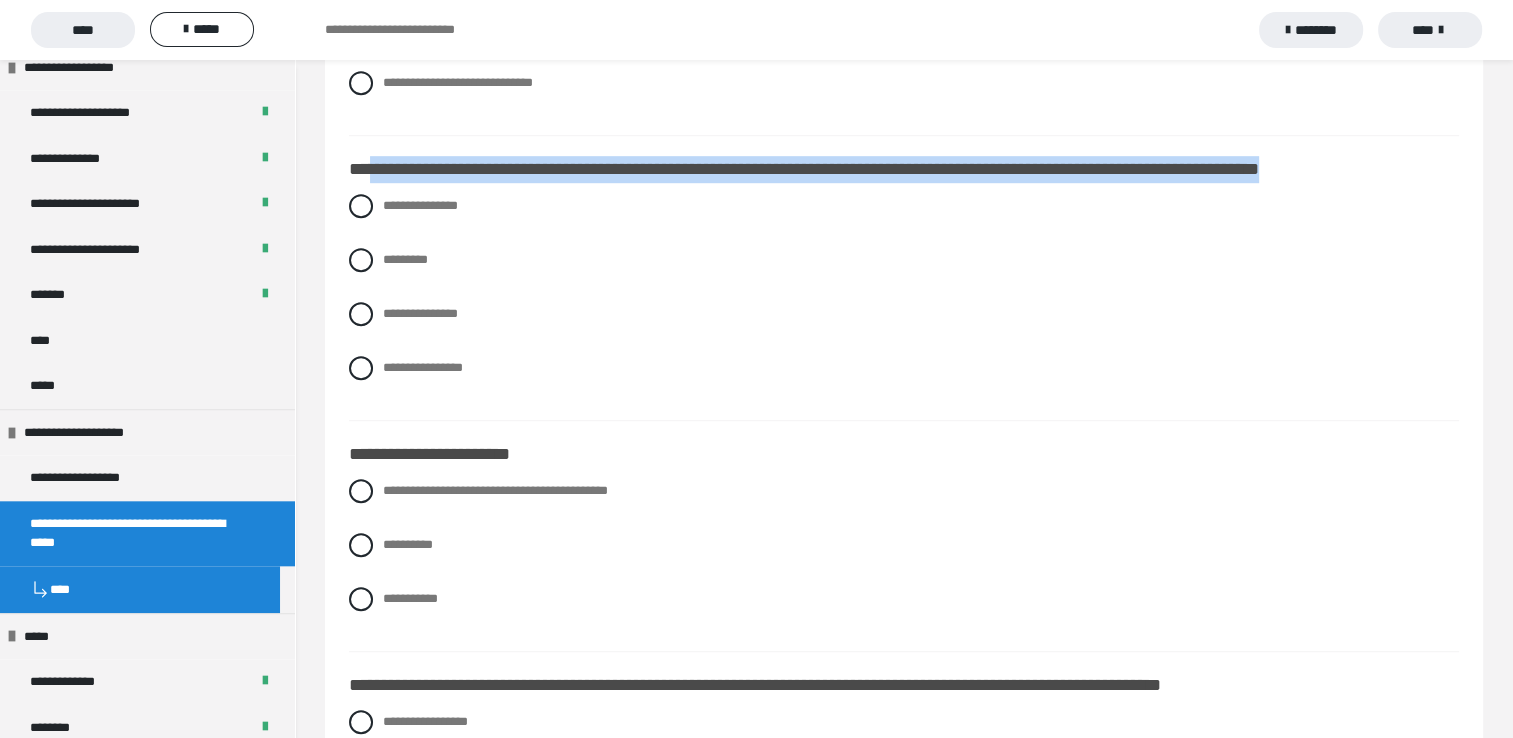 drag, startPoint x: 369, startPoint y: 204, endPoint x: 1479, endPoint y: 189, distance: 1110.1013 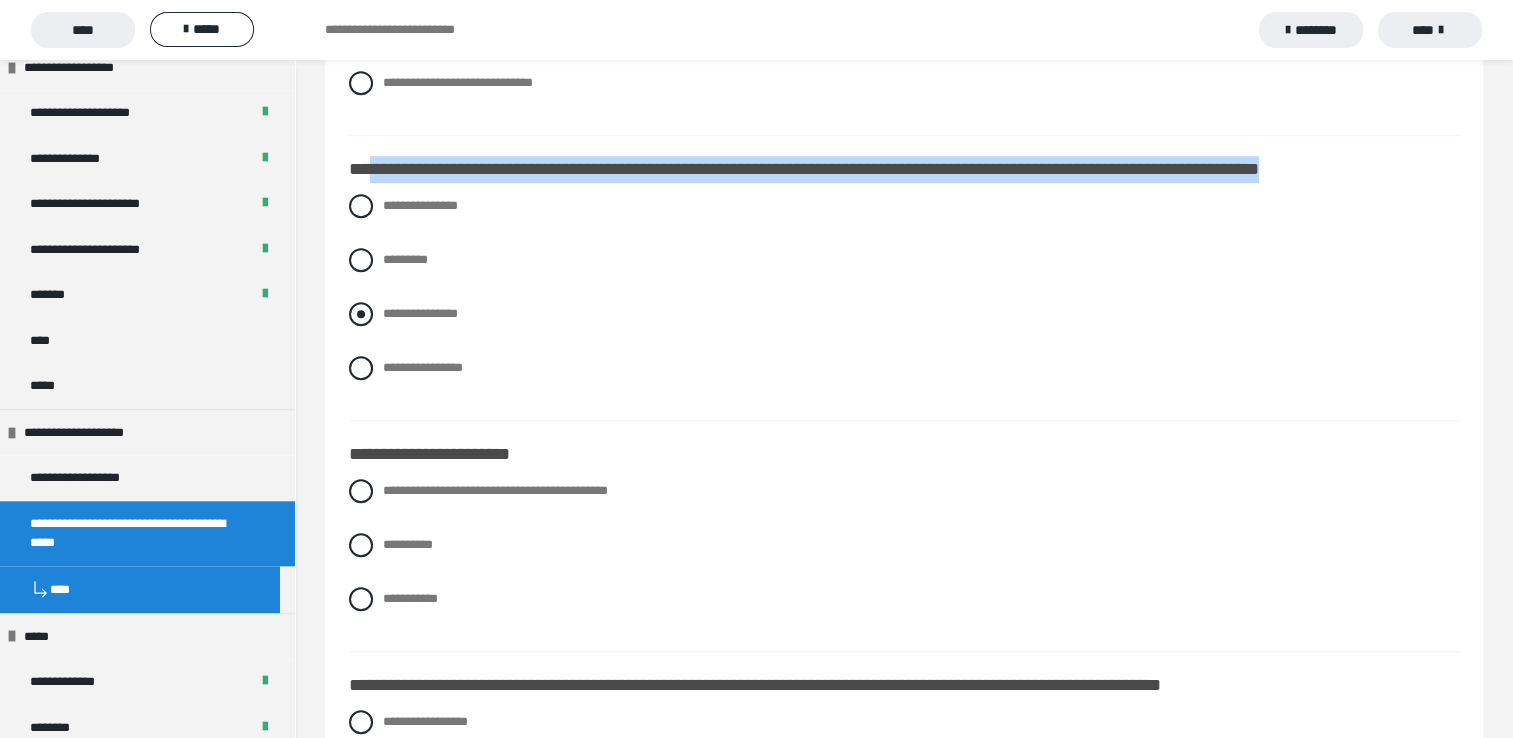 click at bounding box center [361, 314] 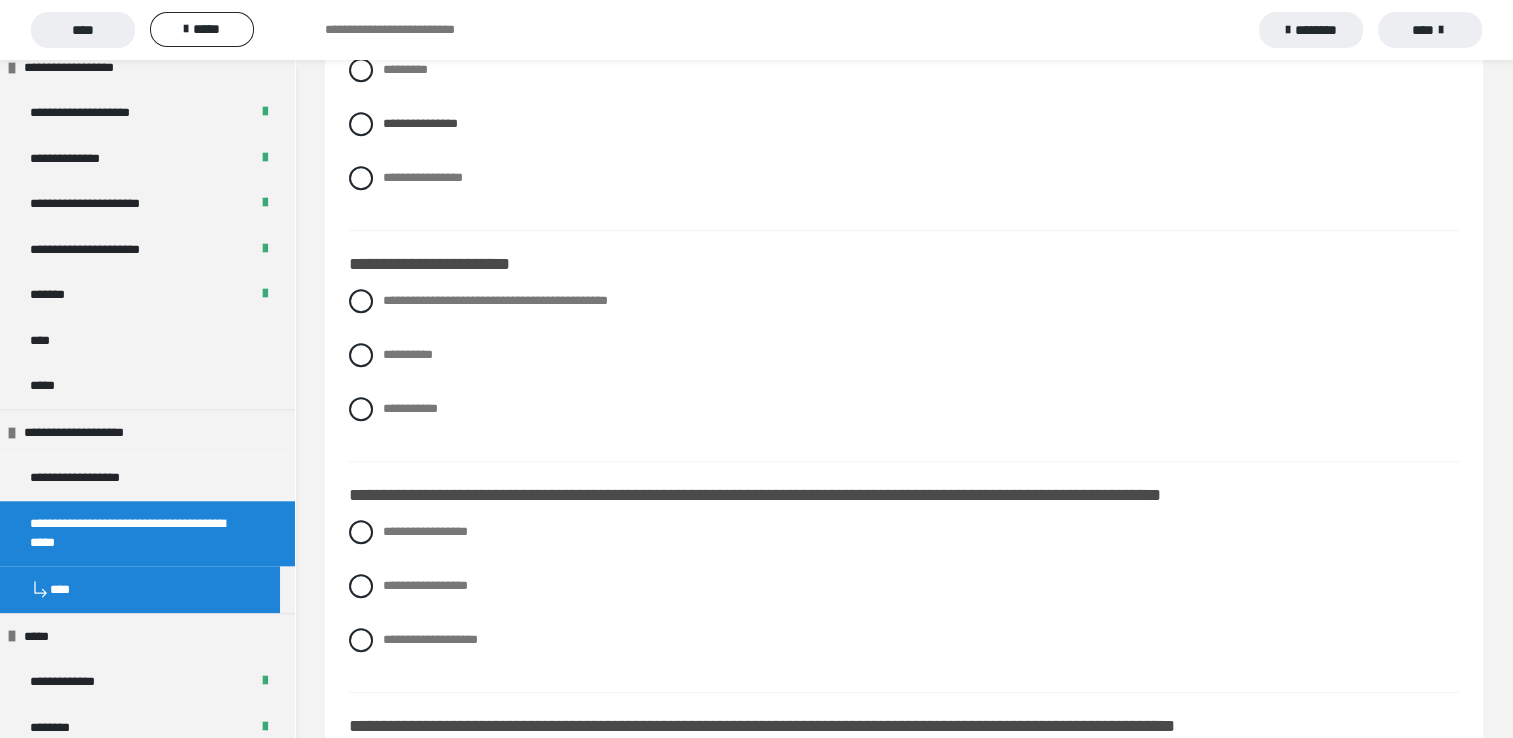 scroll, scrollTop: 1400, scrollLeft: 0, axis: vertical 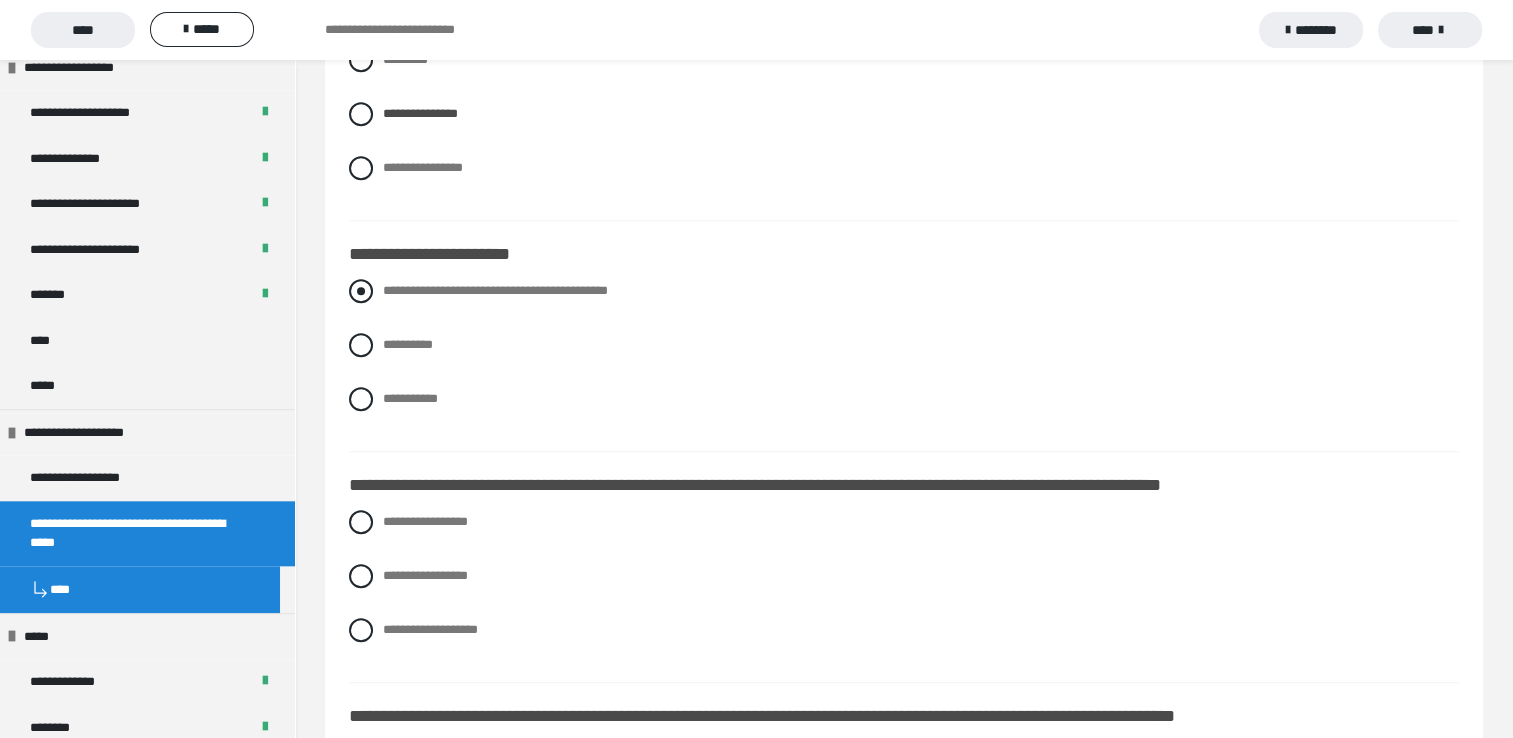 click at bounding box center [361, 291] 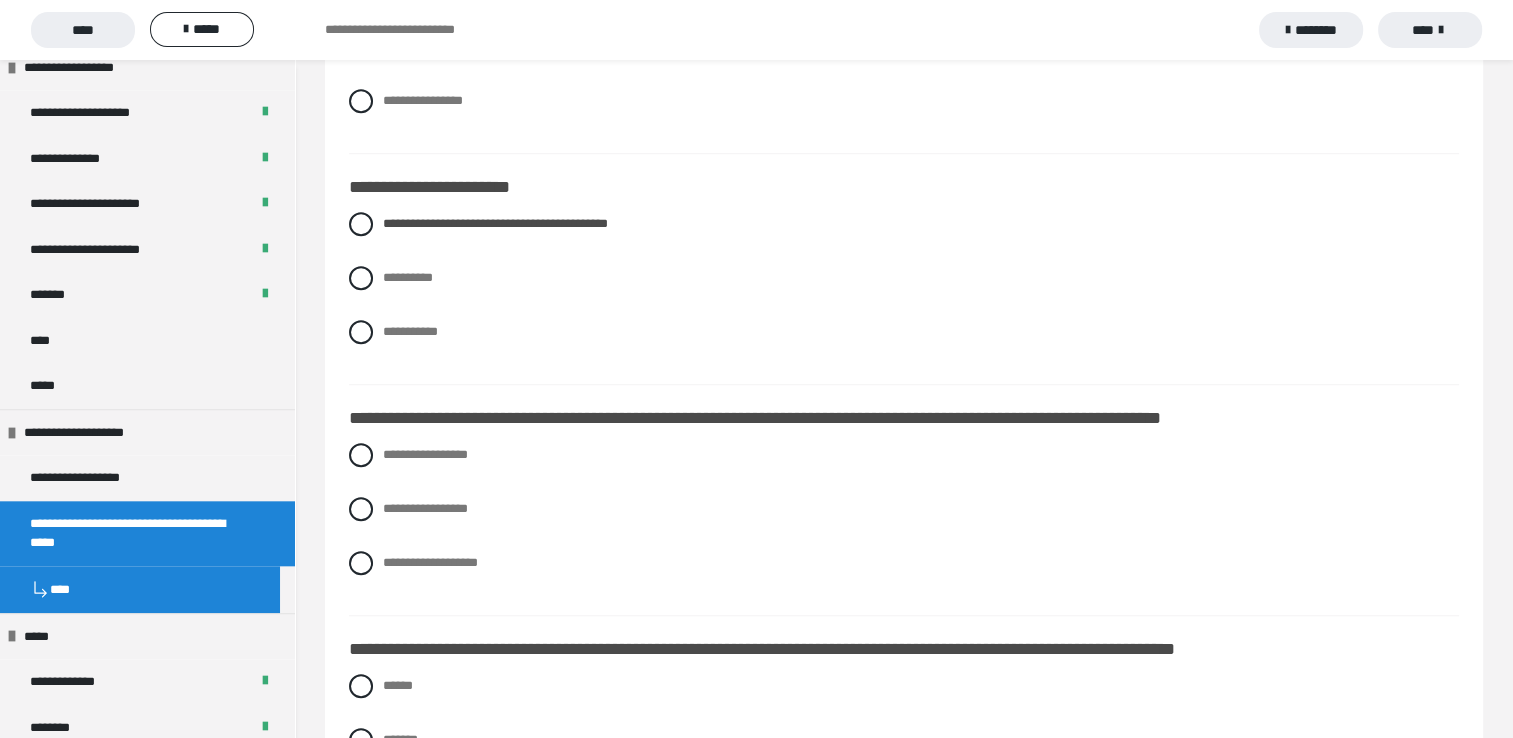 scroll, scrollTop: 1600, scrollLeft: 0, axis: vertical 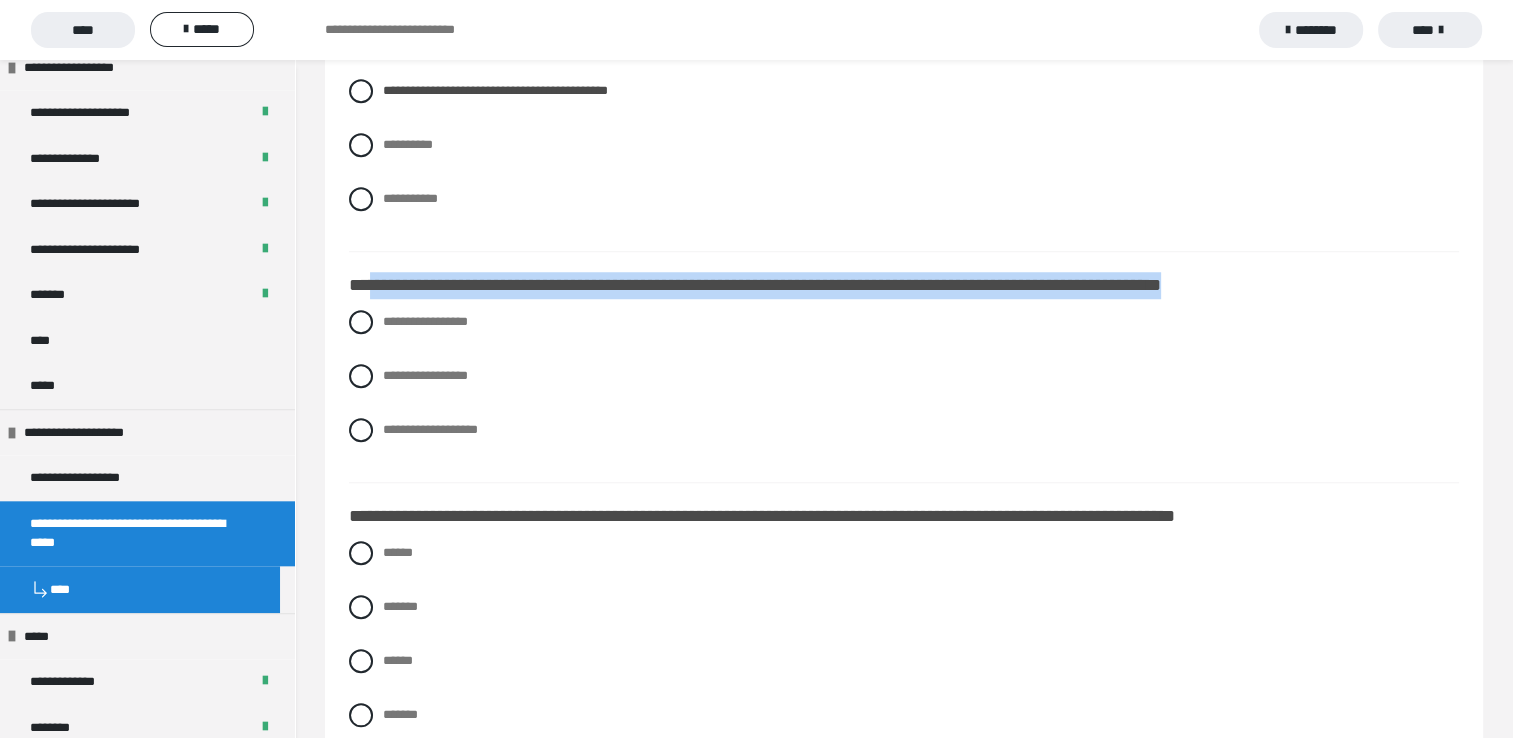 drag, startPoint x: 371, startPoint y: 313, endPoint x: 1303, endPoint y: 301, distance: 932.0773 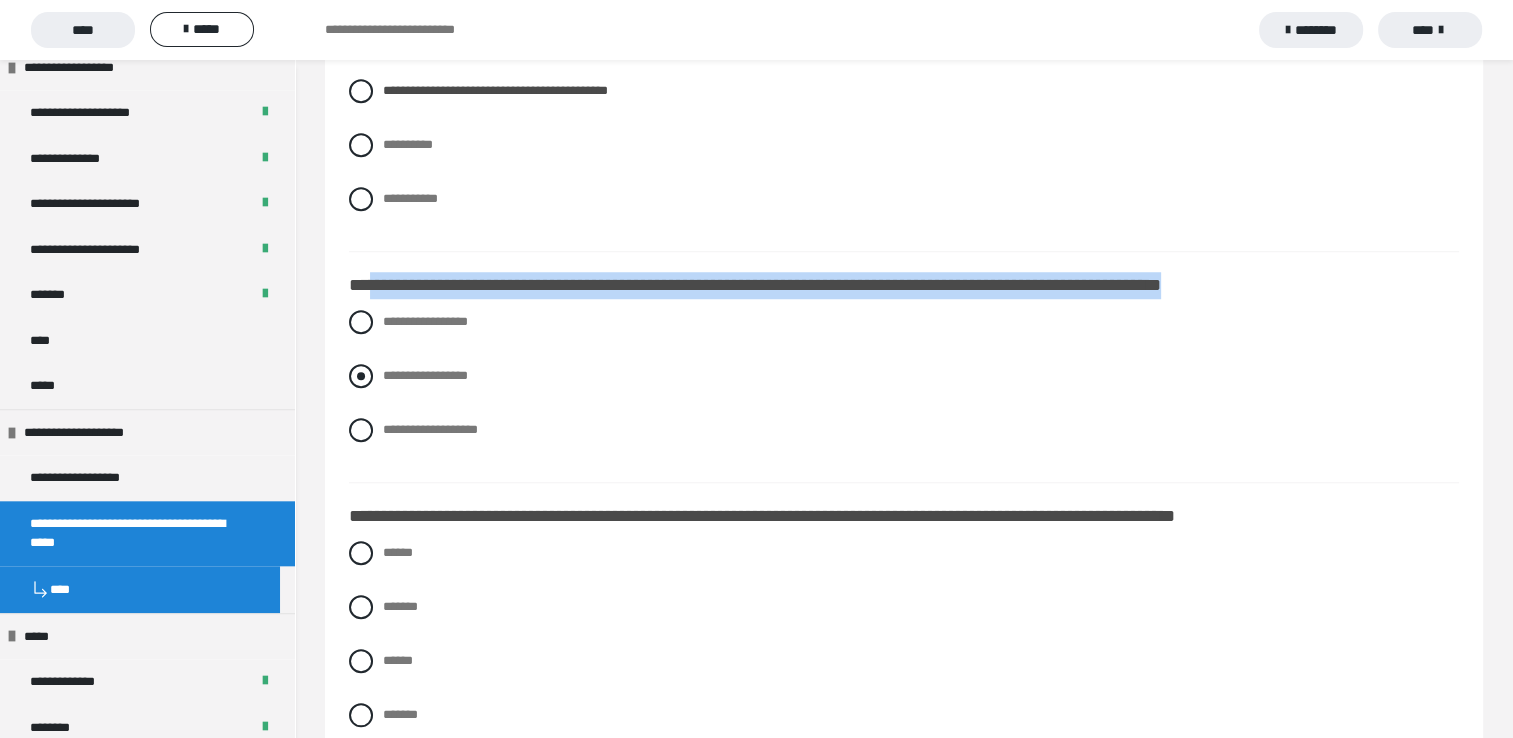 click at bounding box center (361, 376) 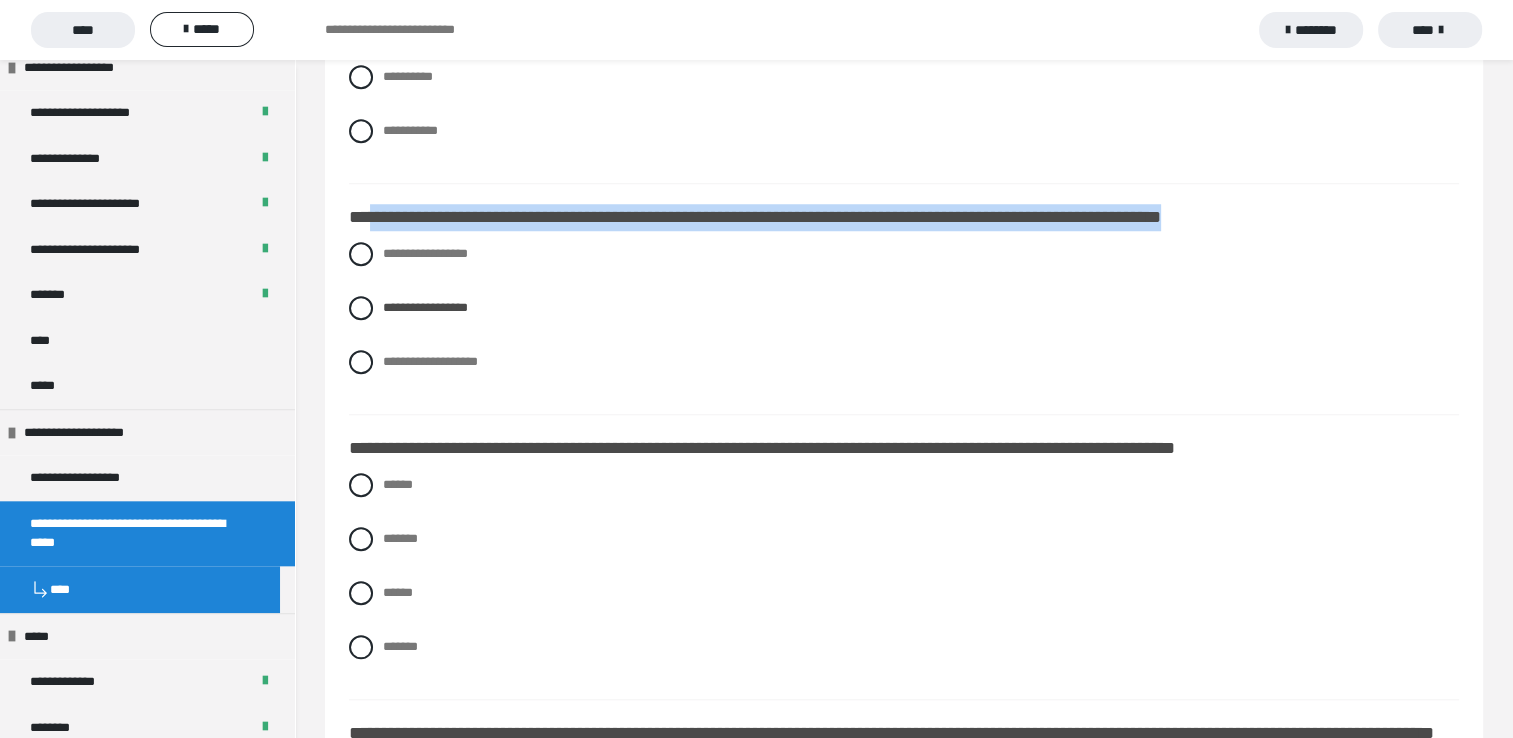 scroll, scrollTop: 1800, scrollLeft: 0, axis: vertical 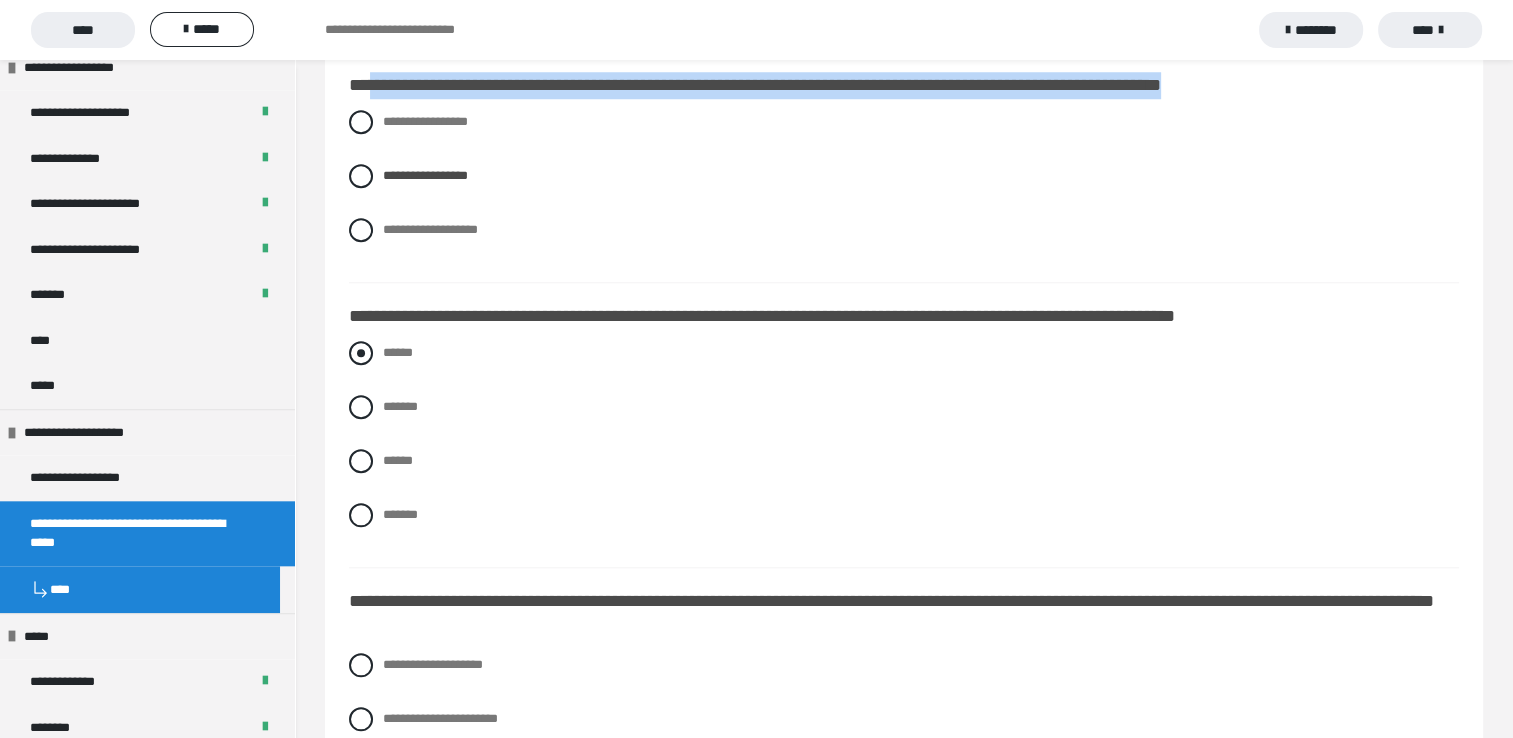 click at bounding box center (361, 353) 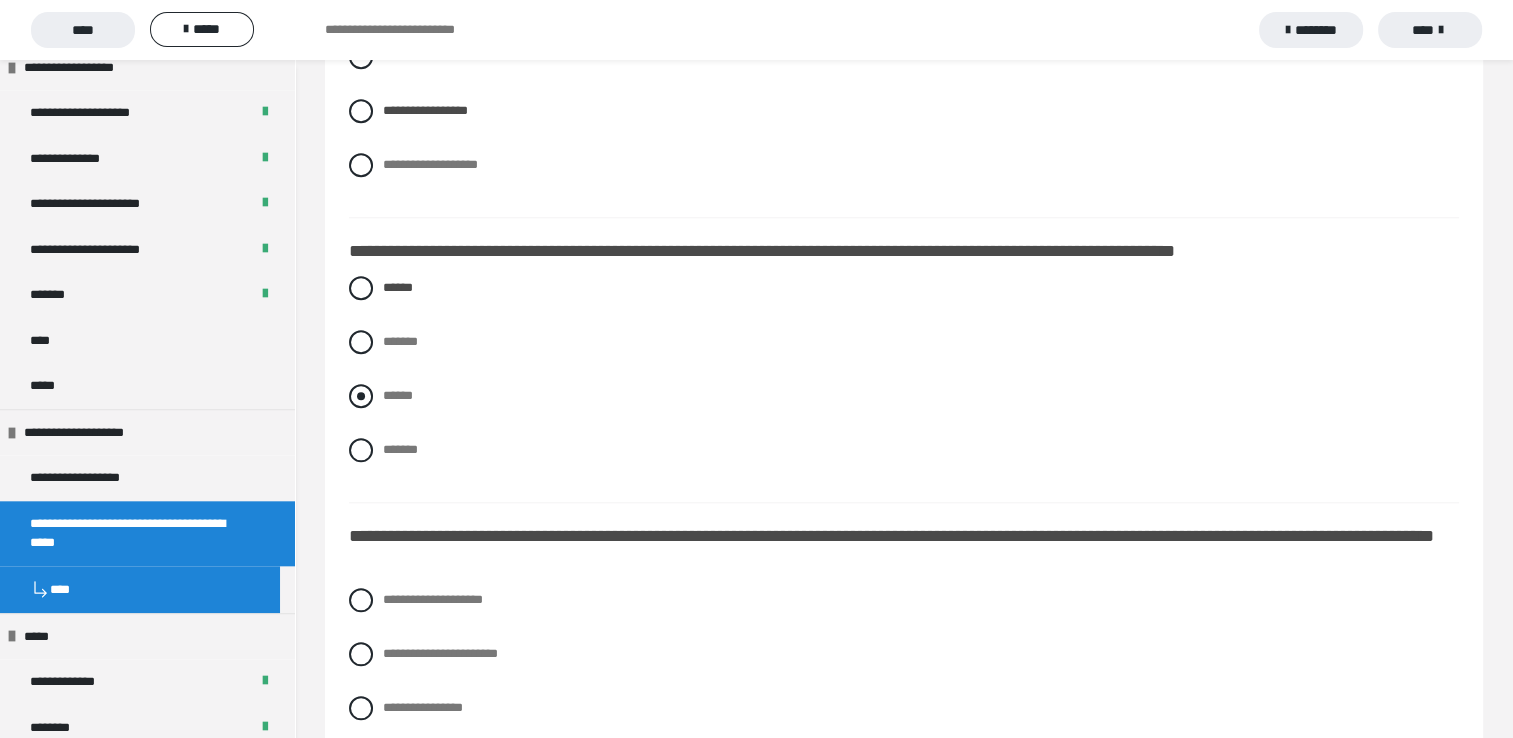 scroll, scrollTop: 2100, scrollLeft: 0, axis: vertical 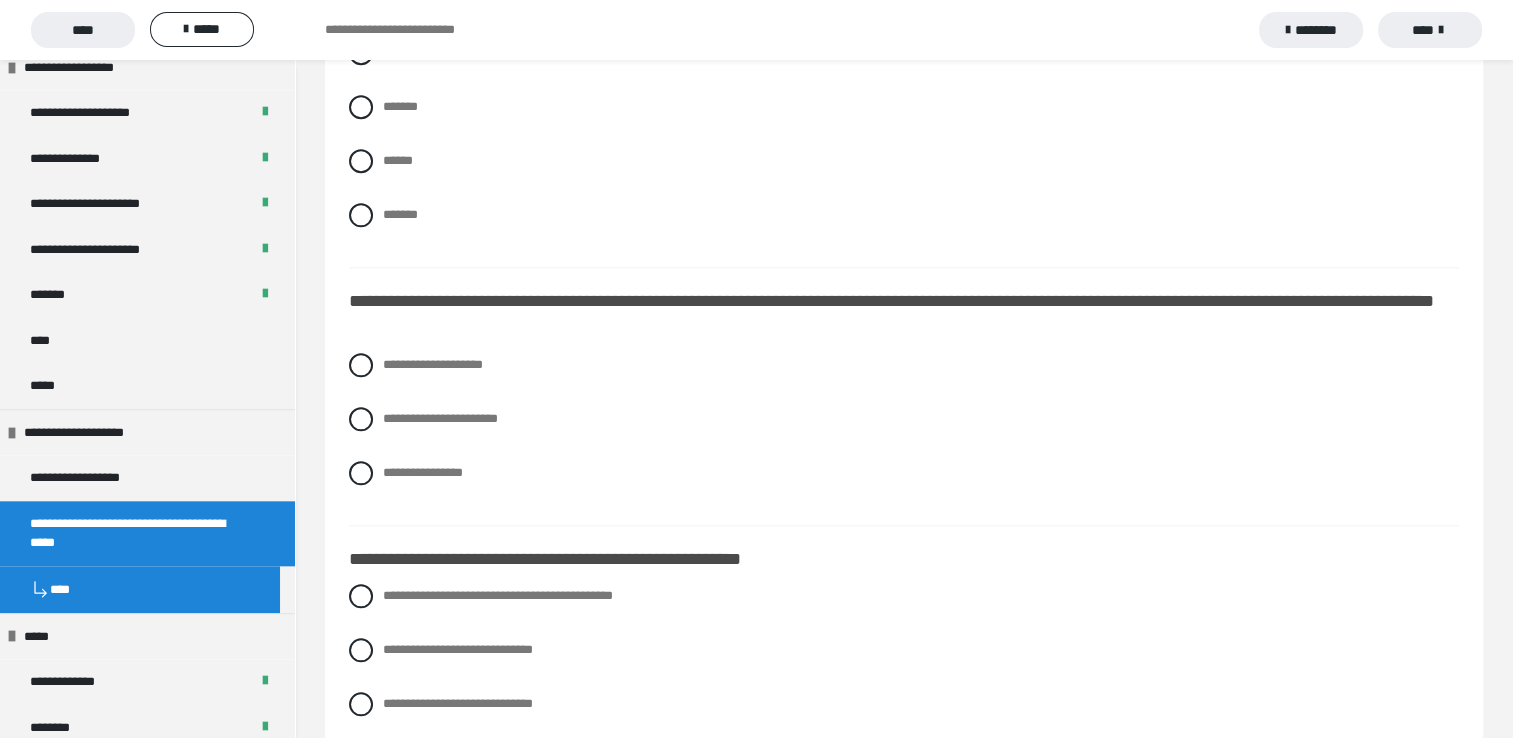 click on "**********" at bounding box center (636, -1444) 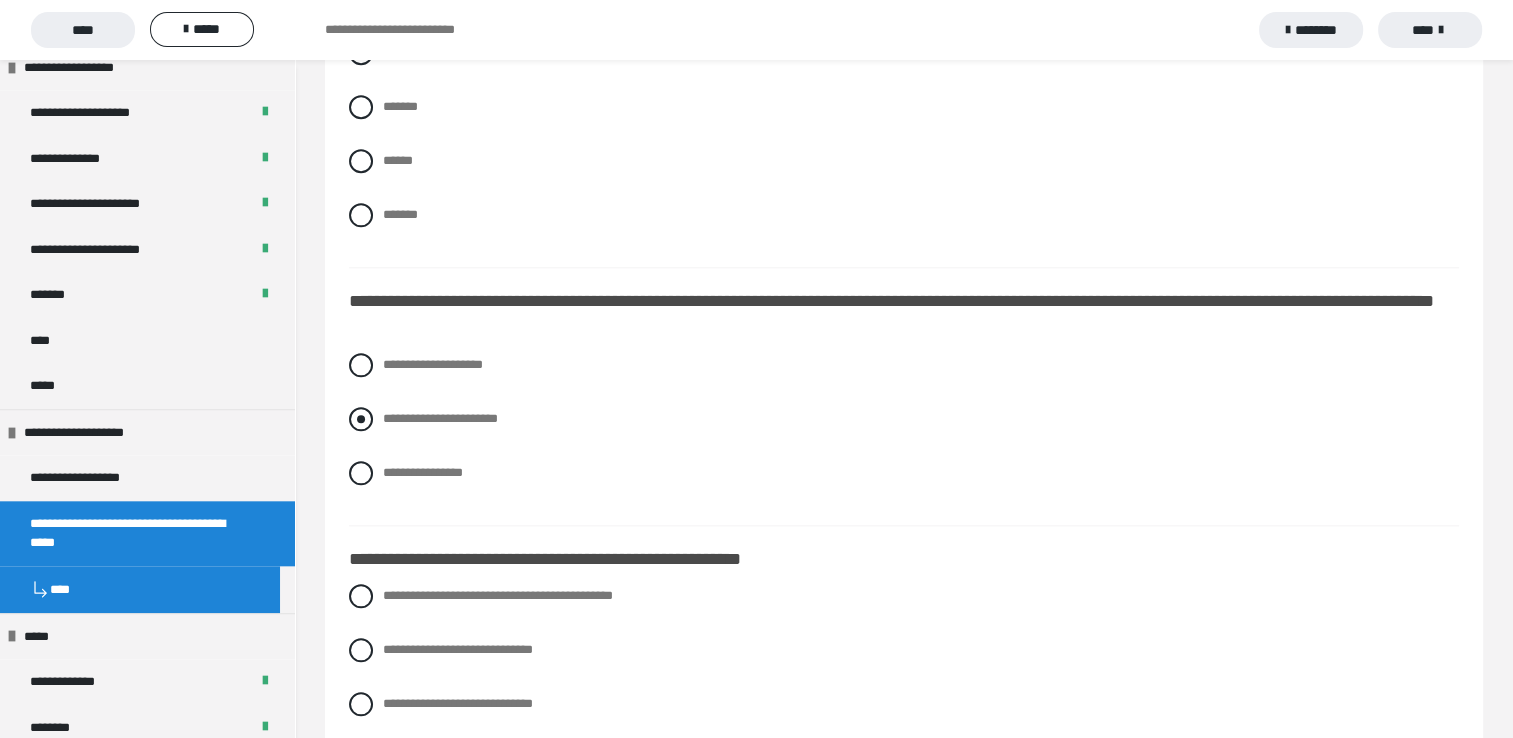 click at bounding box center [361, 419] 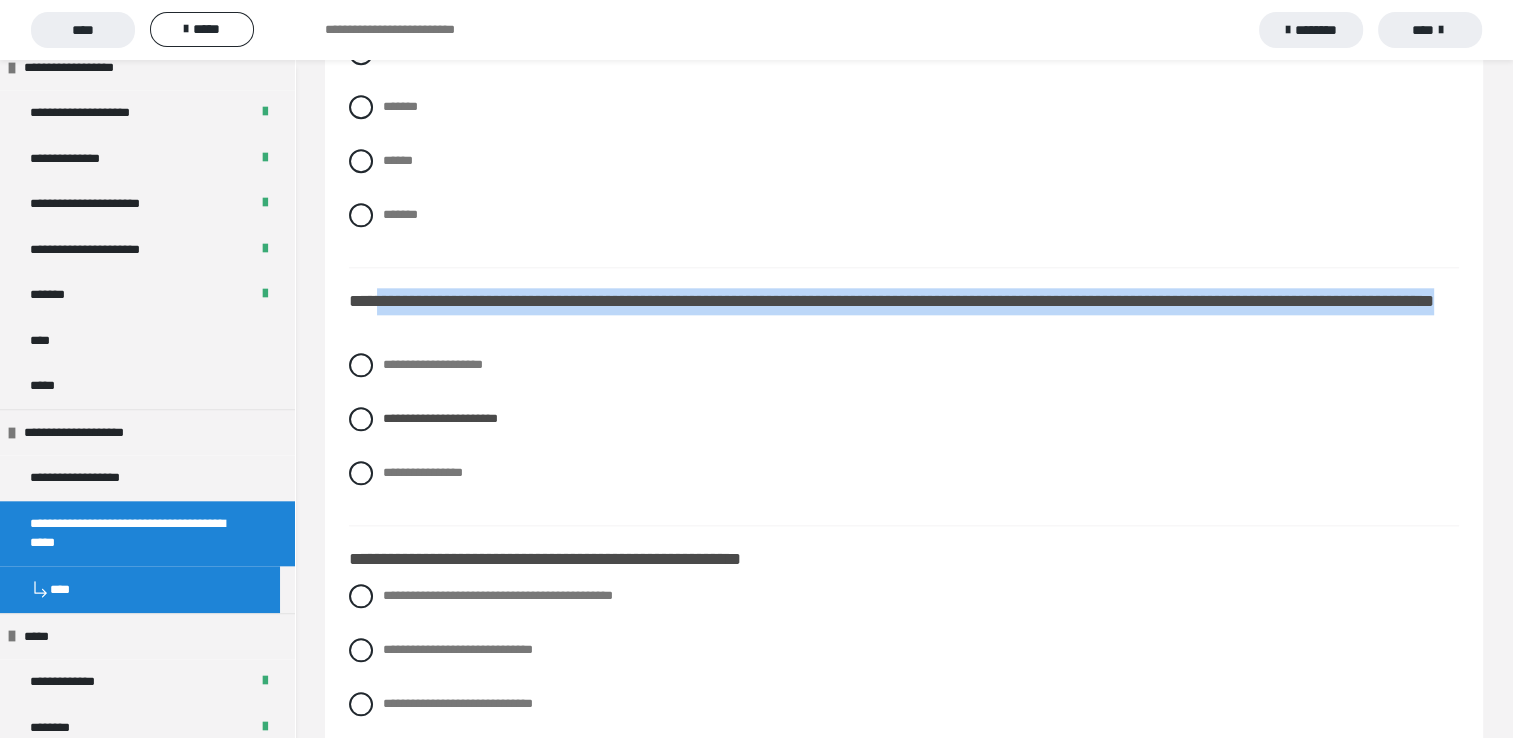 drag, startPoint x: 380, startPoint y: 330, endPoint x: 596, endPoint y: 349, distance: 216.83405 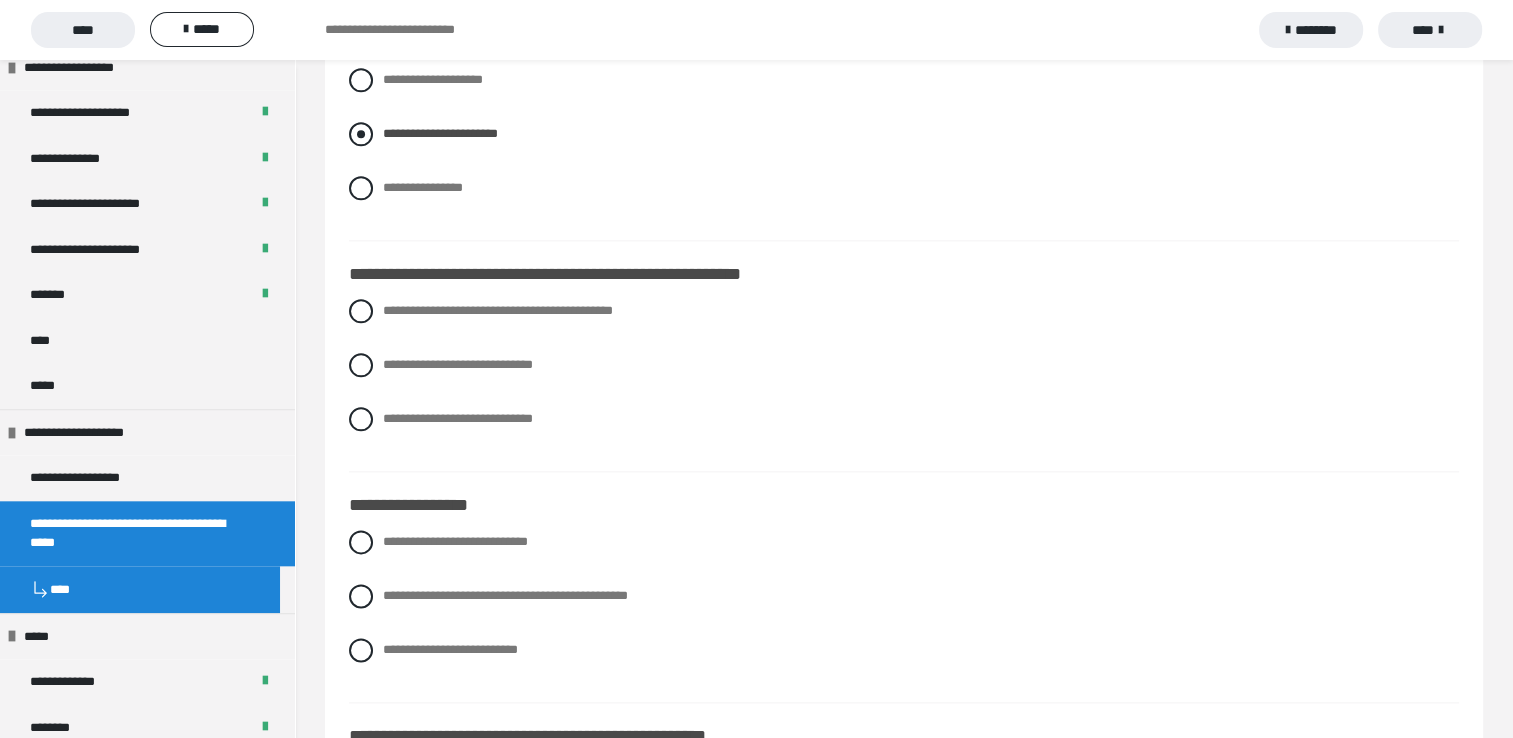 scroll, scrollTop: 2400, scrollLeft: 0, axis: vertical 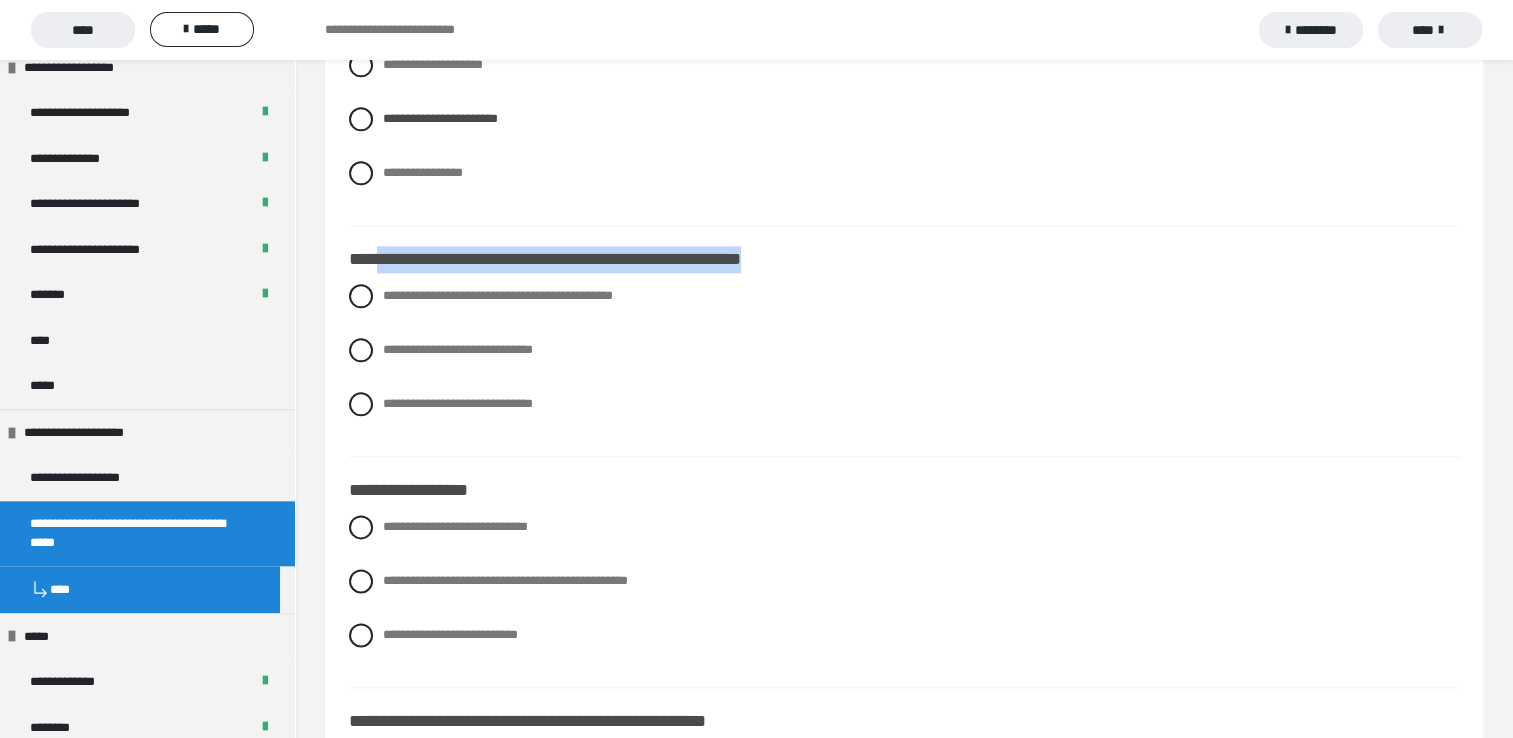 drag, startPoint x: 376, startPoint y: 289, endPoint x: 831, endPoint y: 300, distance: 455.13293 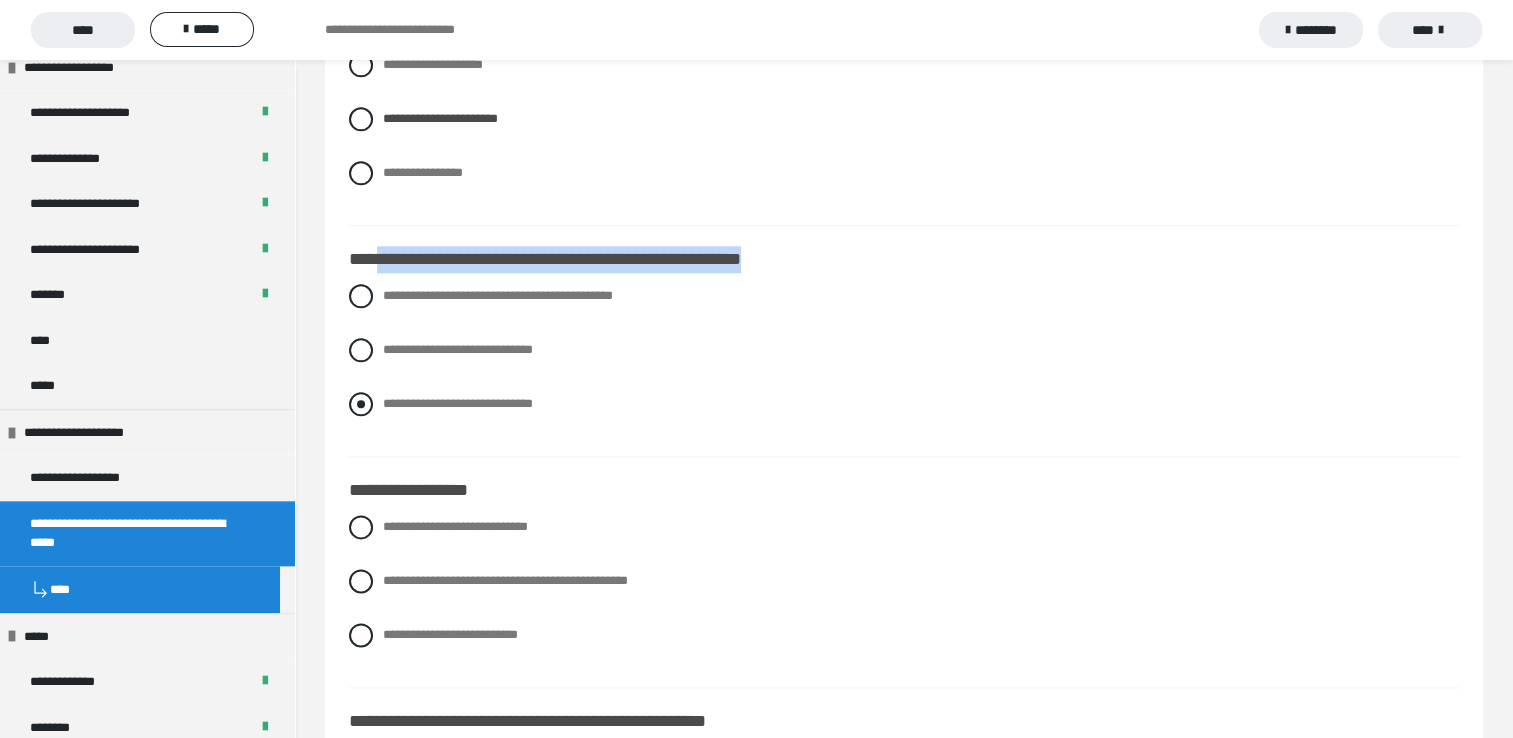 click at bounding box center [361, 404] 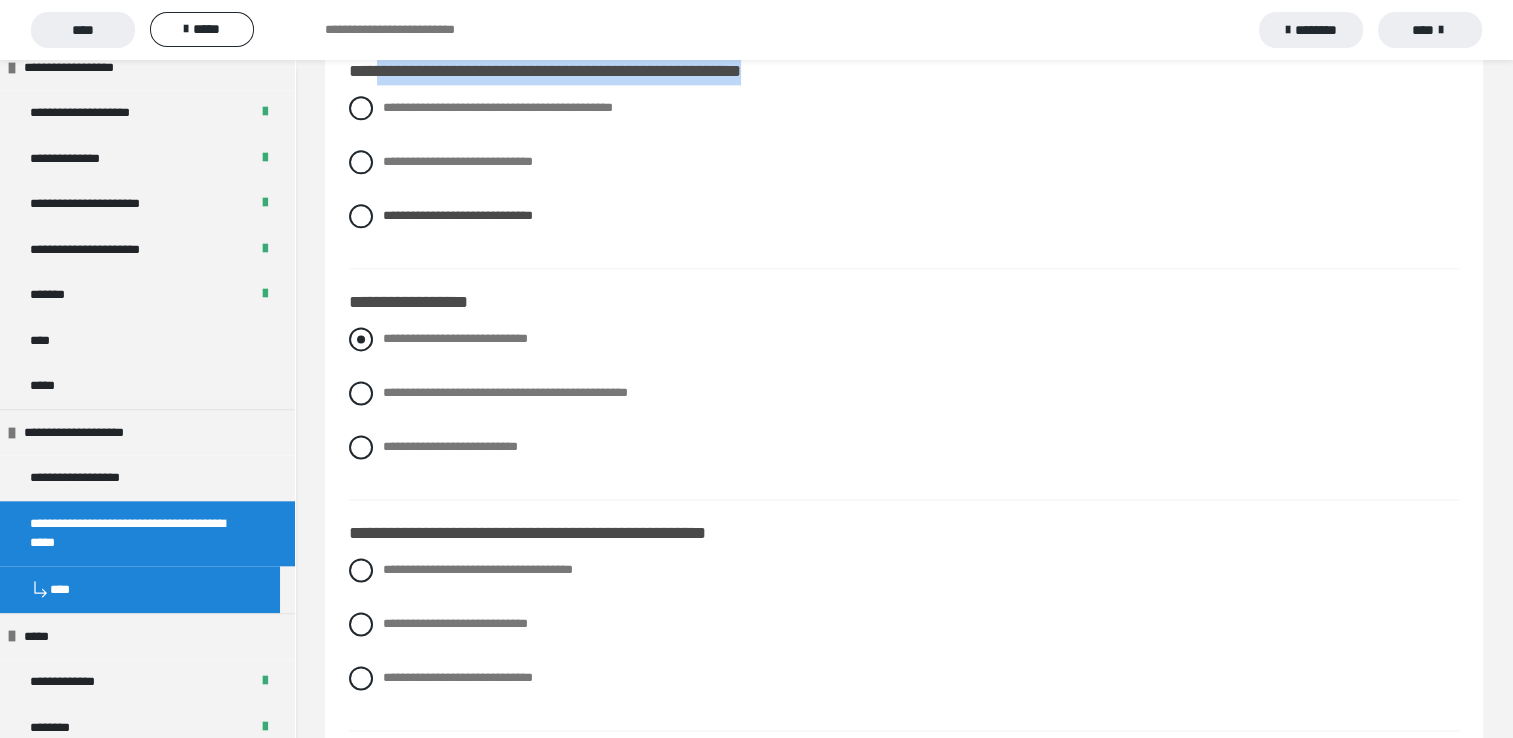 scroll, scrollTop: 2600, scrollLeft: 0, axis: vertical 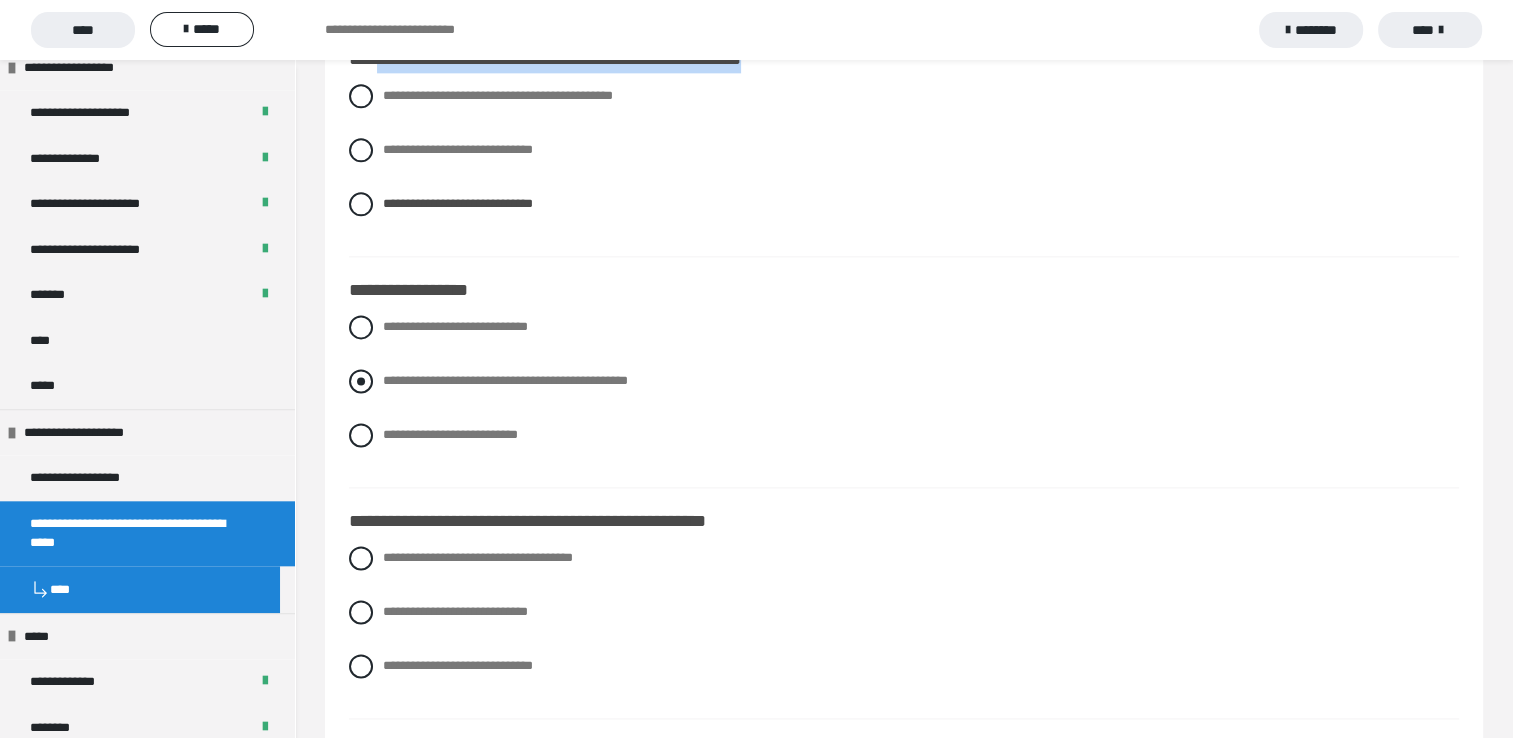 click at bounding box center (361, 381) 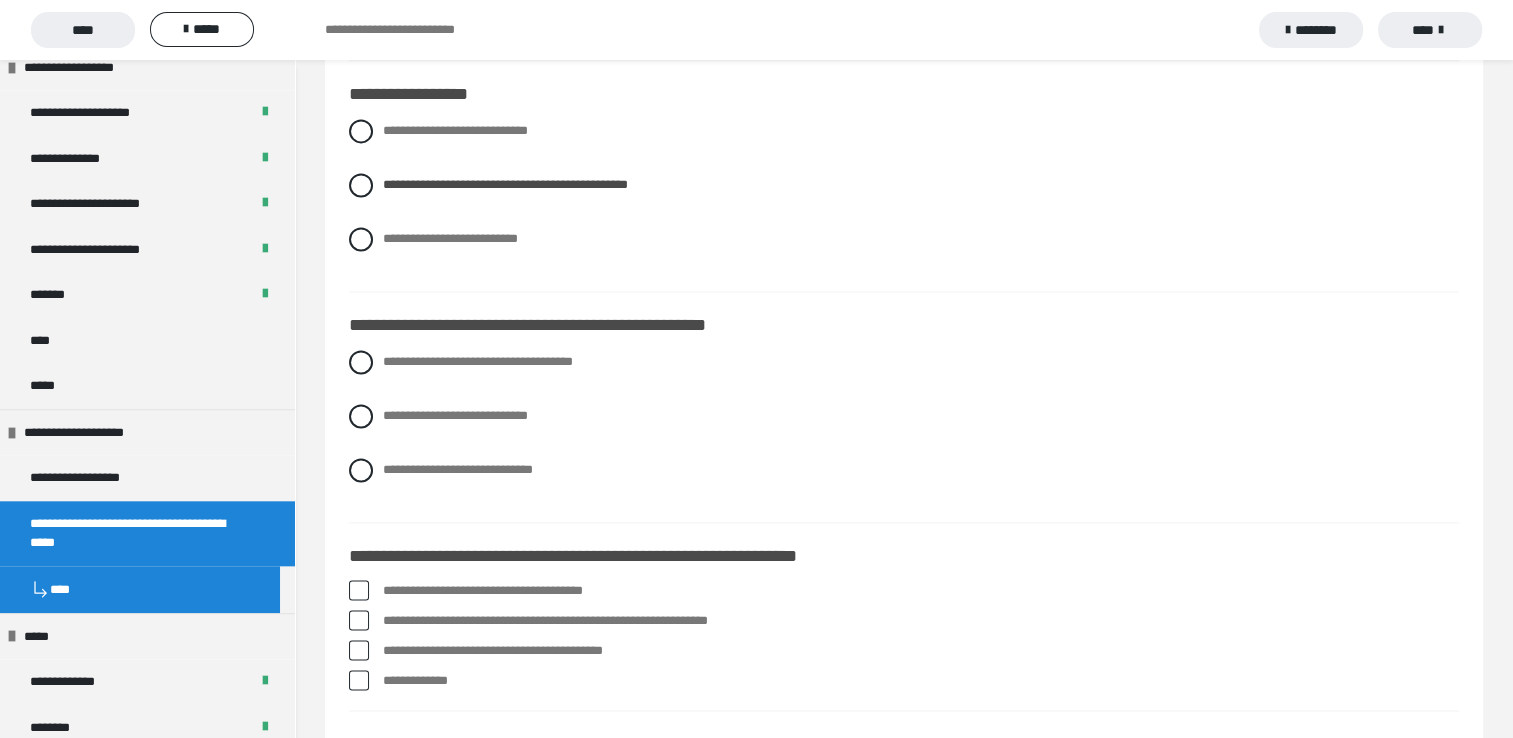 scroll, scrollTop: 2800, scrollLeft: 0, axis: vertical 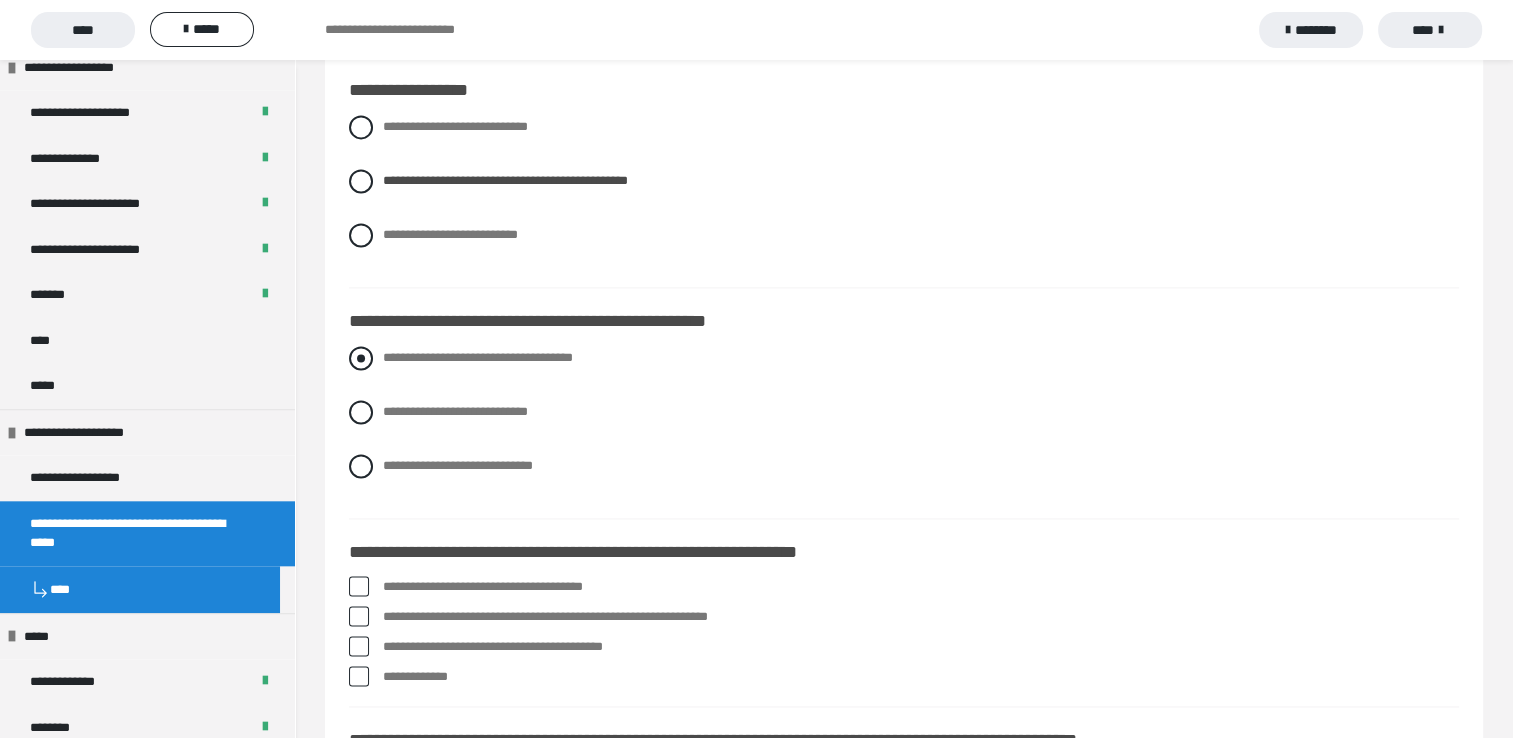 click at bounding box center (361, 358) 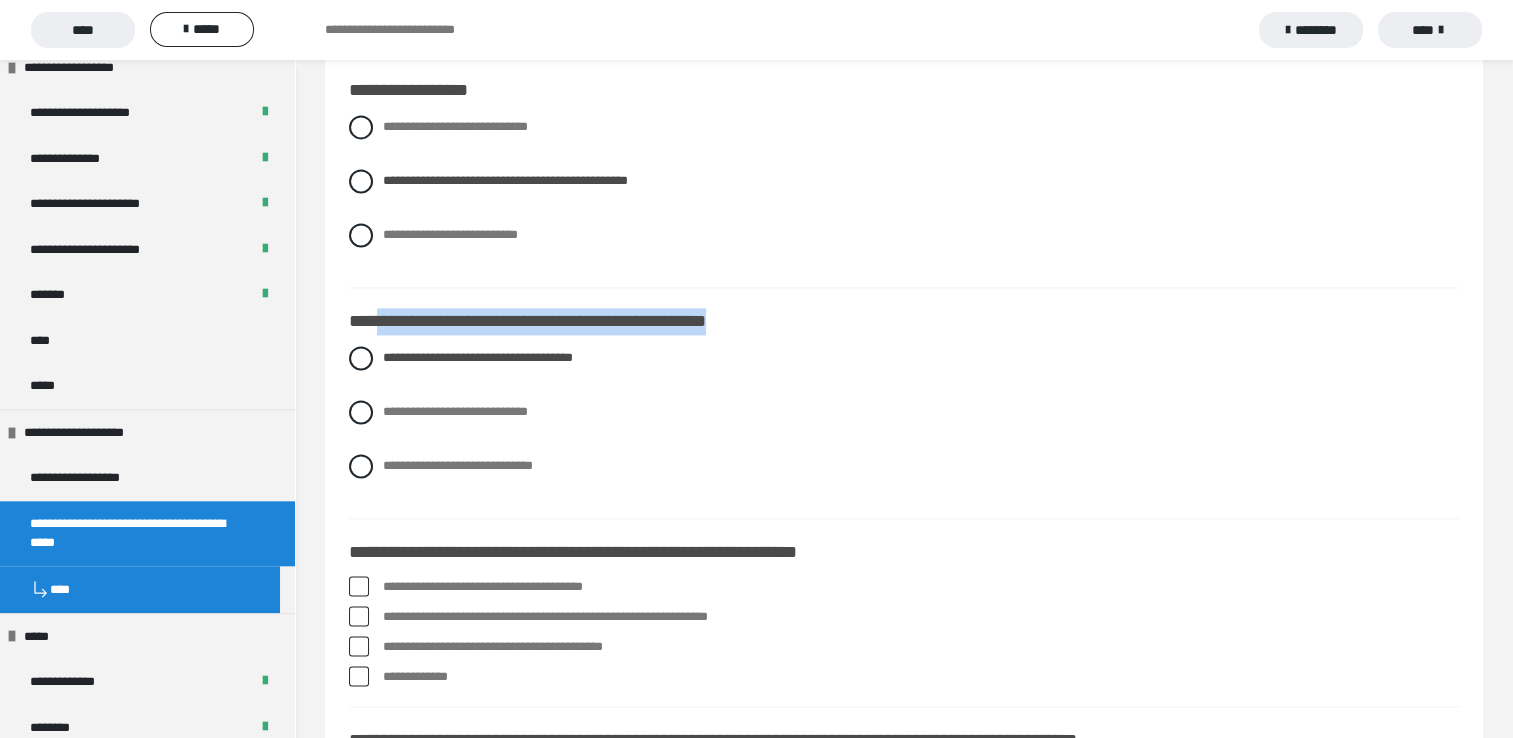 drag, startPoint x: 390, startPoint y: 346, endPoint x: 812, endPoint y: 349, distance: 422.01065 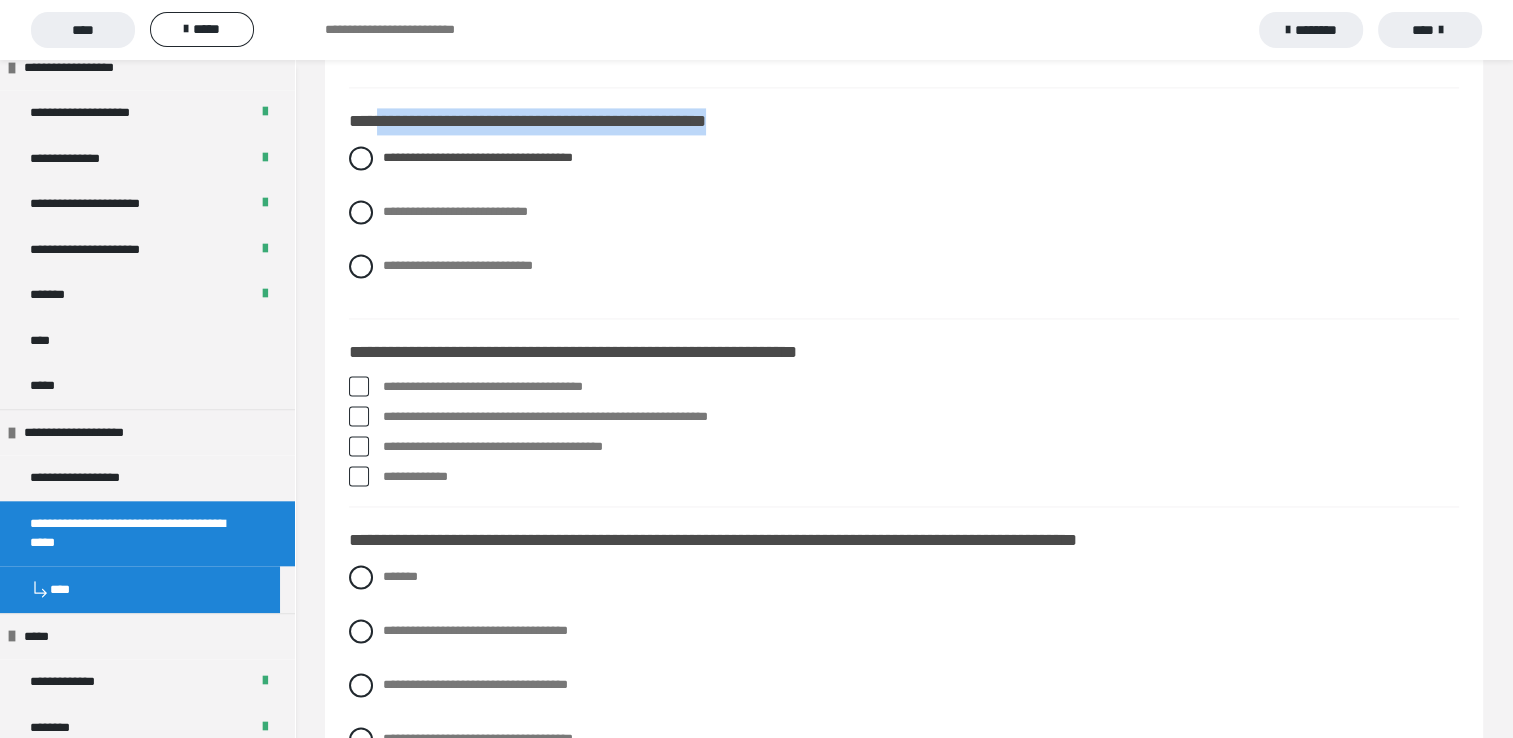 scroll, scrollTop: 3100, scrollLeft: 0, axis: vertical 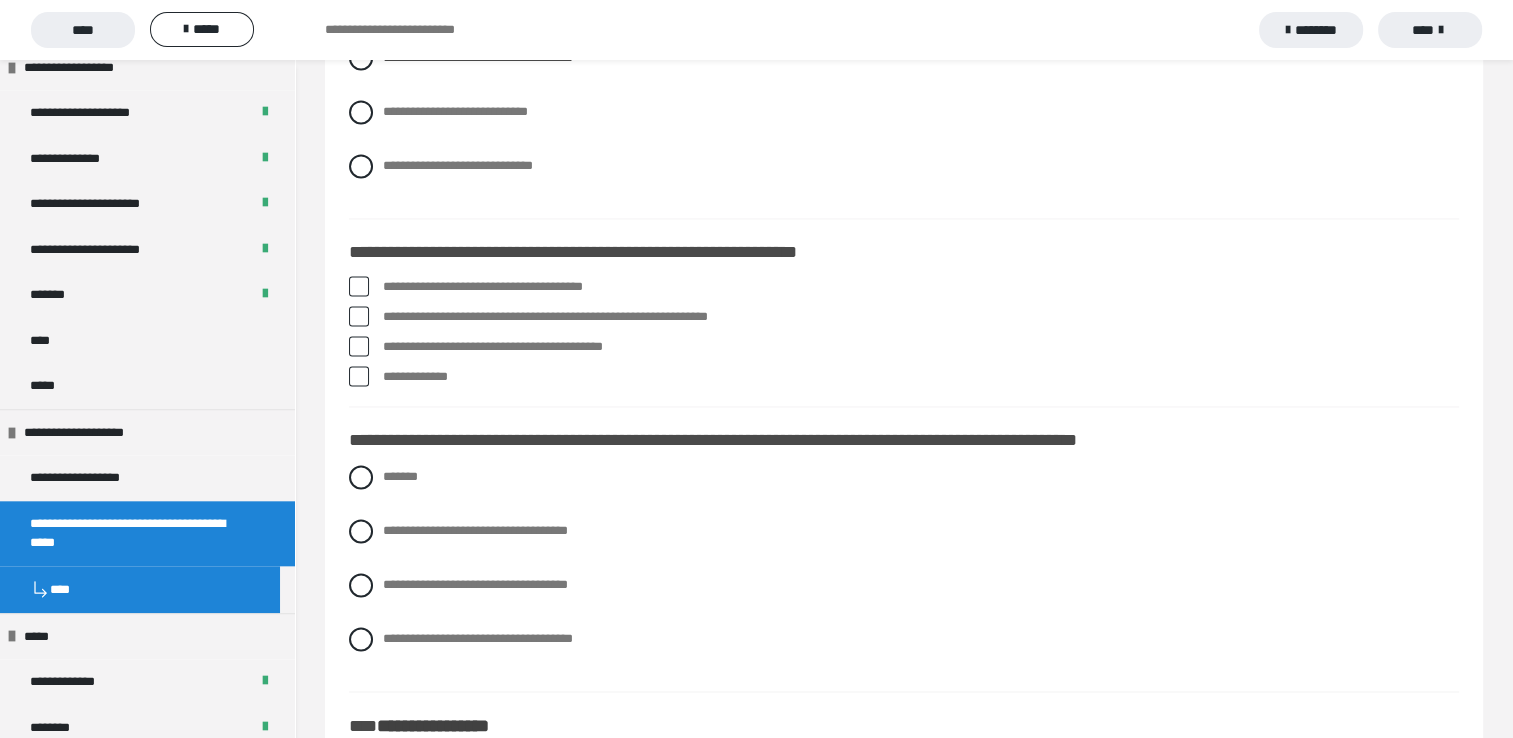 click at bounding box center (359, 286) 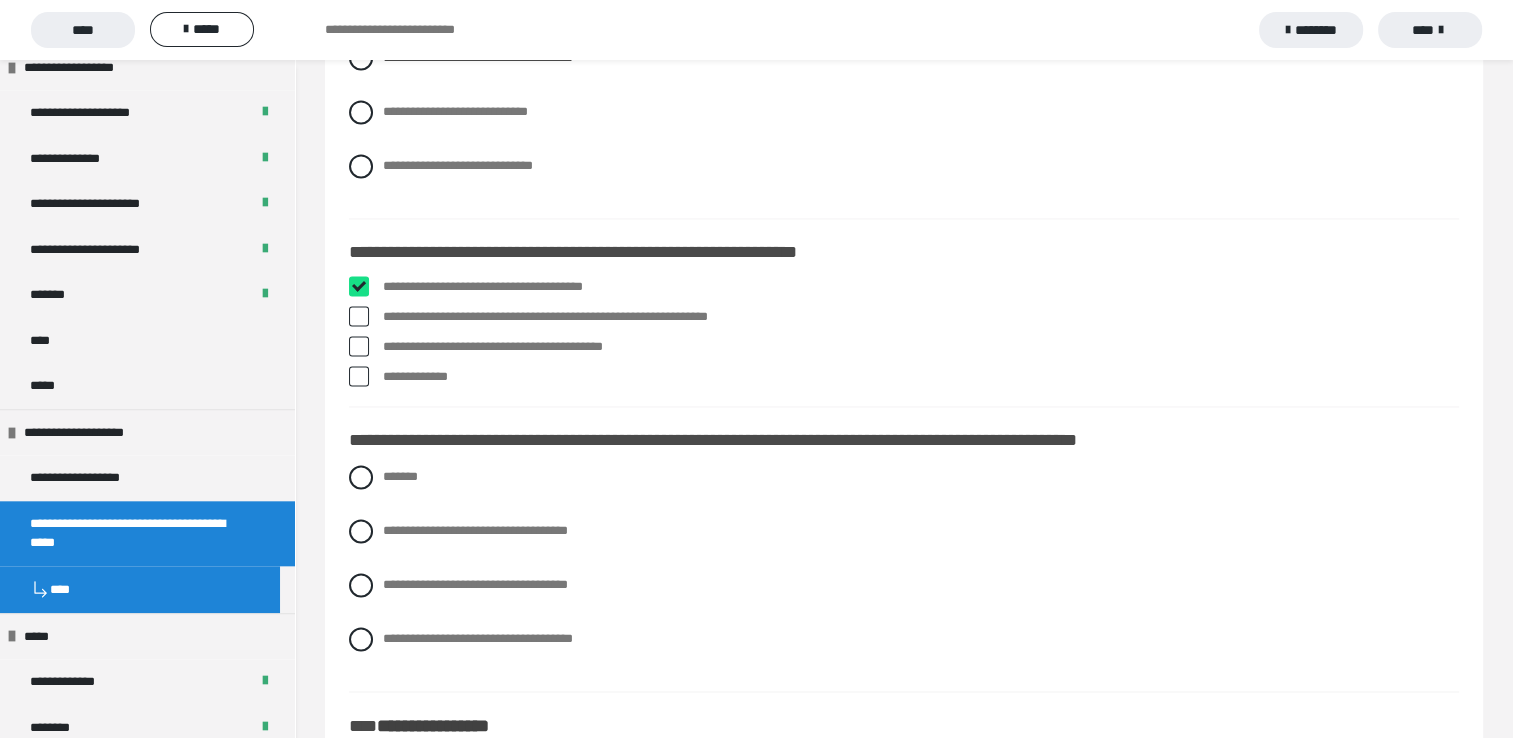 checkbox on "****" 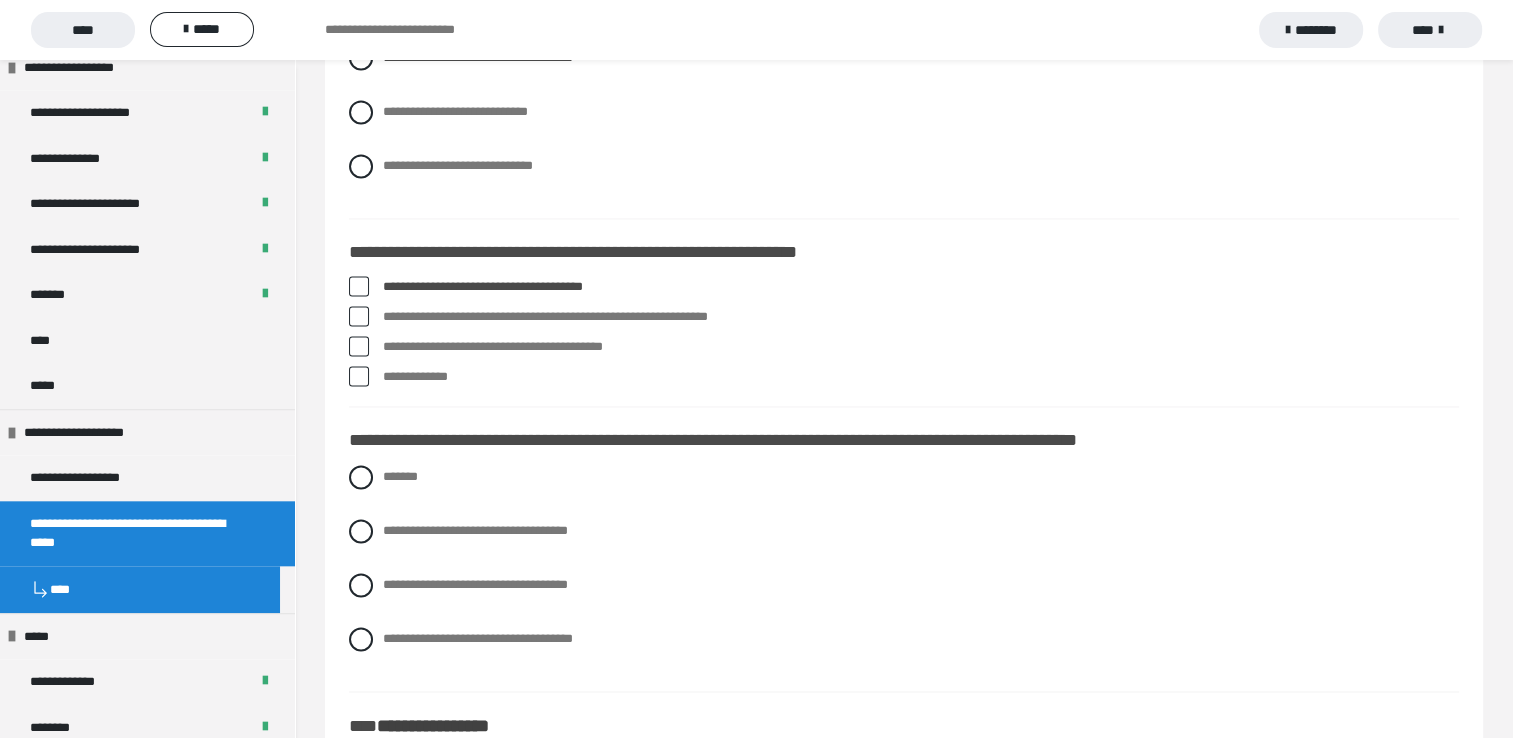 click at bounding box center [359, 376] 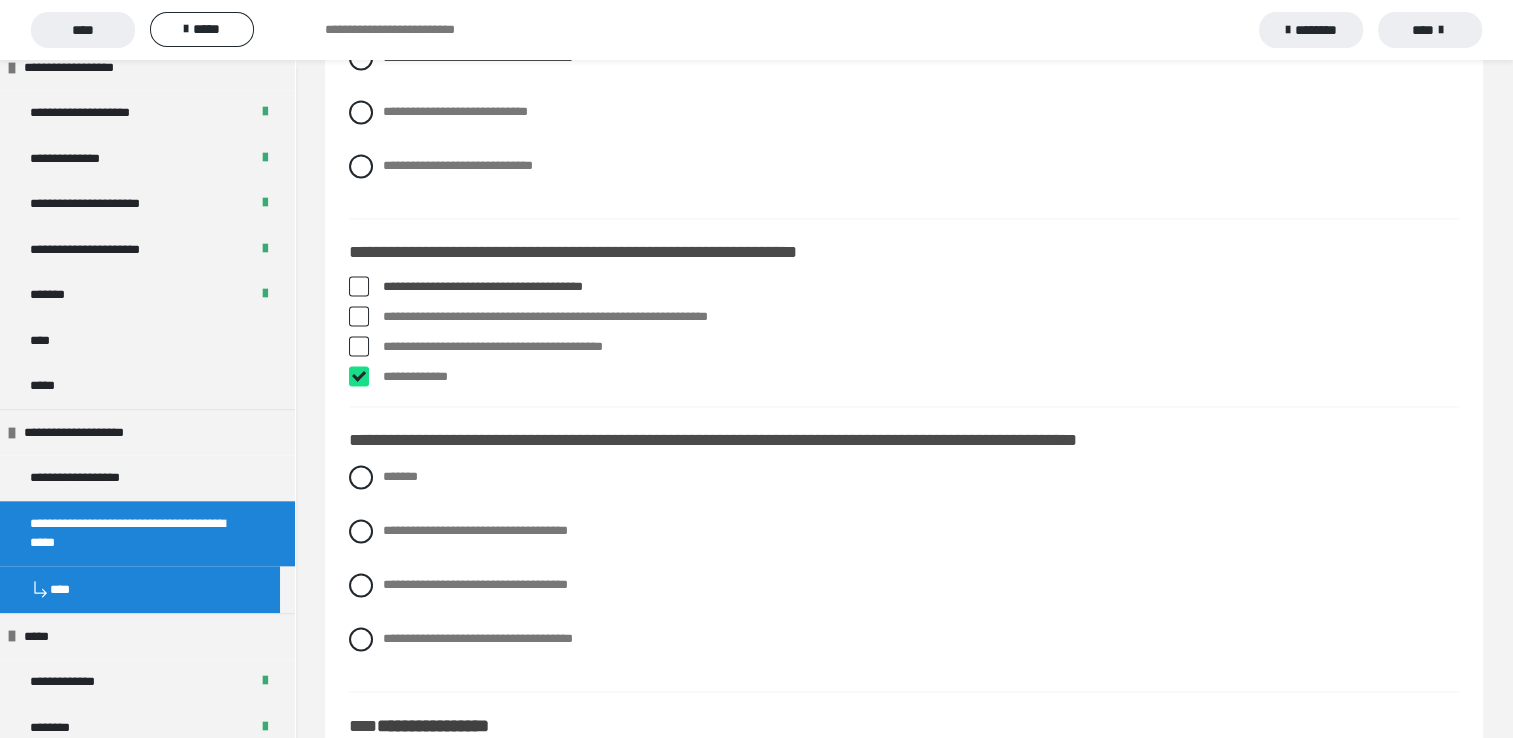 checkbox on "****" 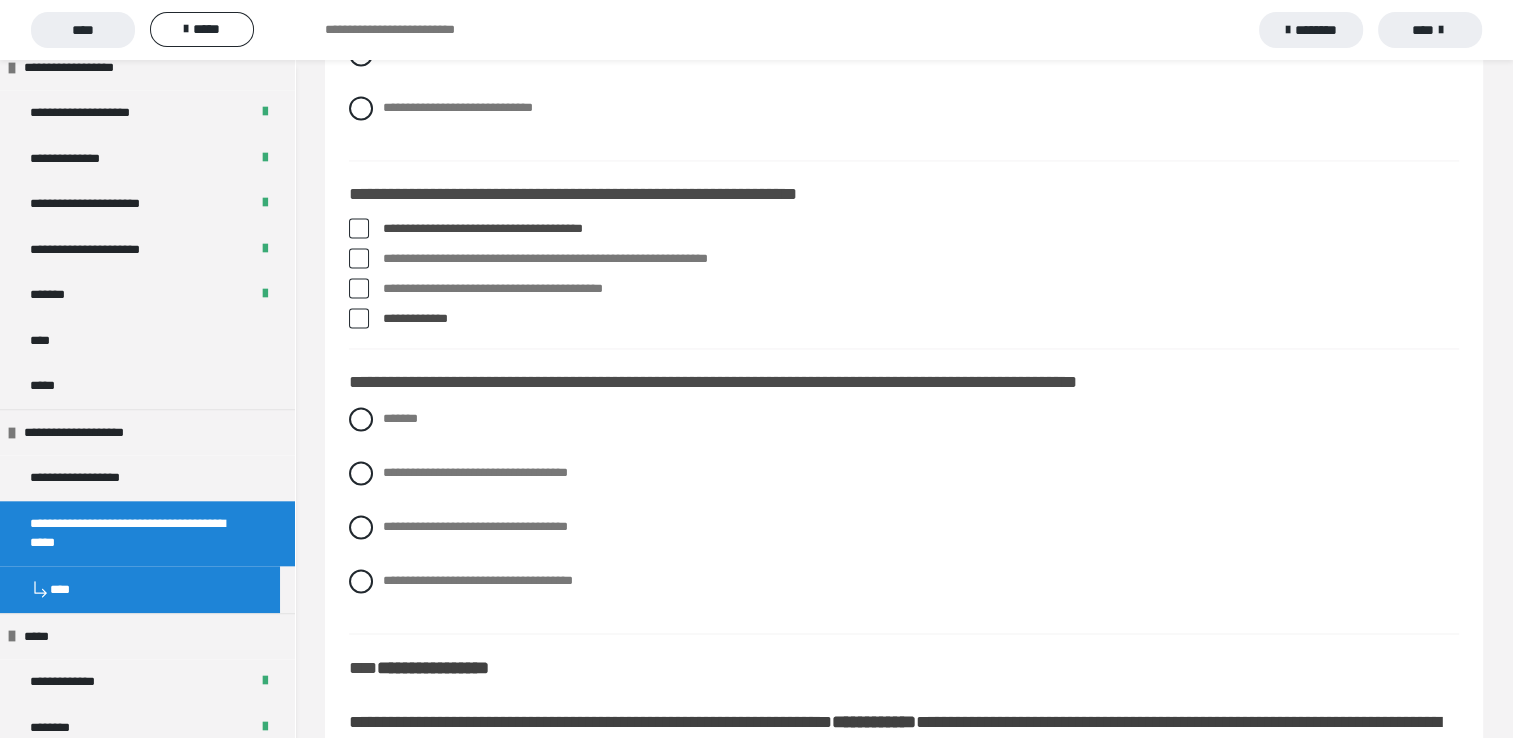 scroll, scrollTop: 3200, scrollLeft: 0, axis: vertical 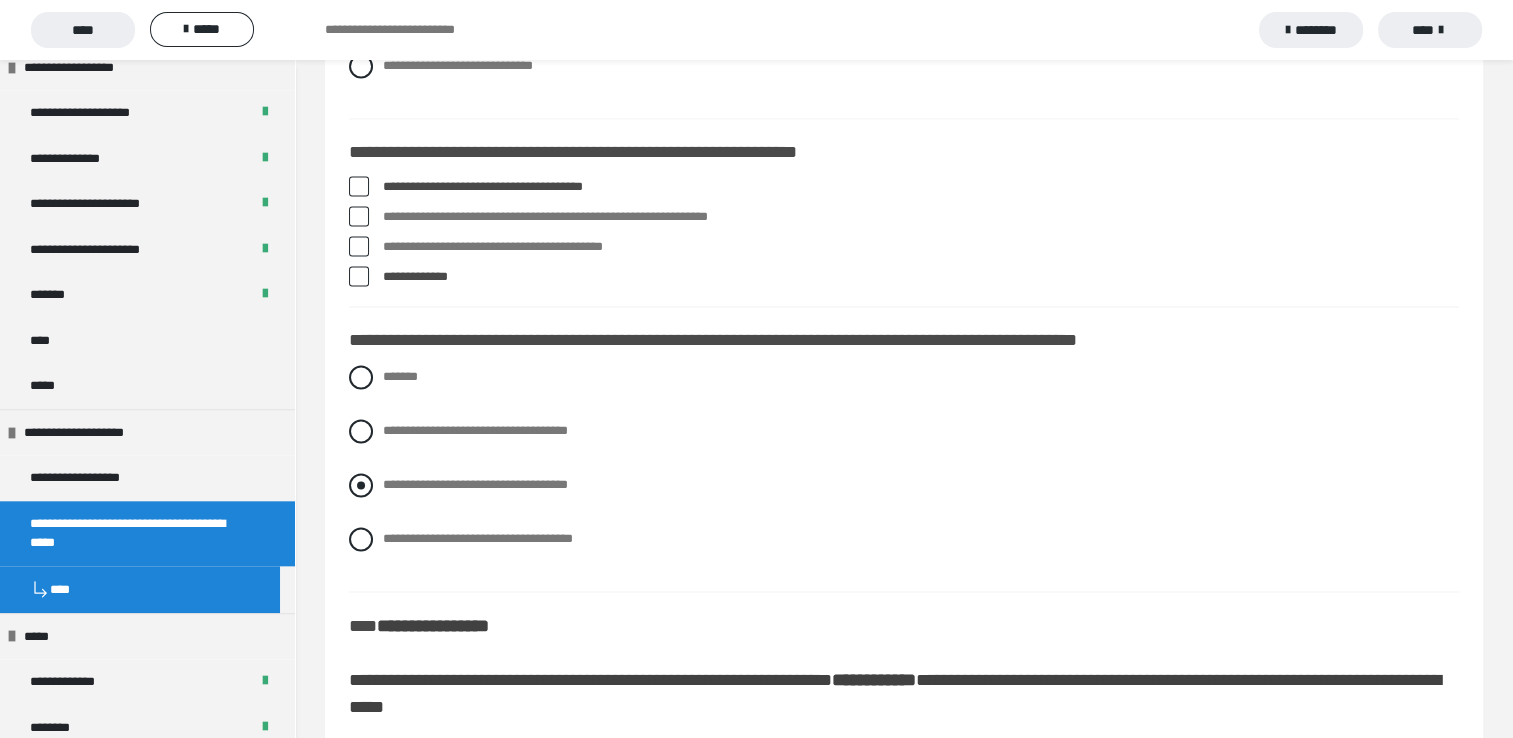 click at bounding box center [361, 485] 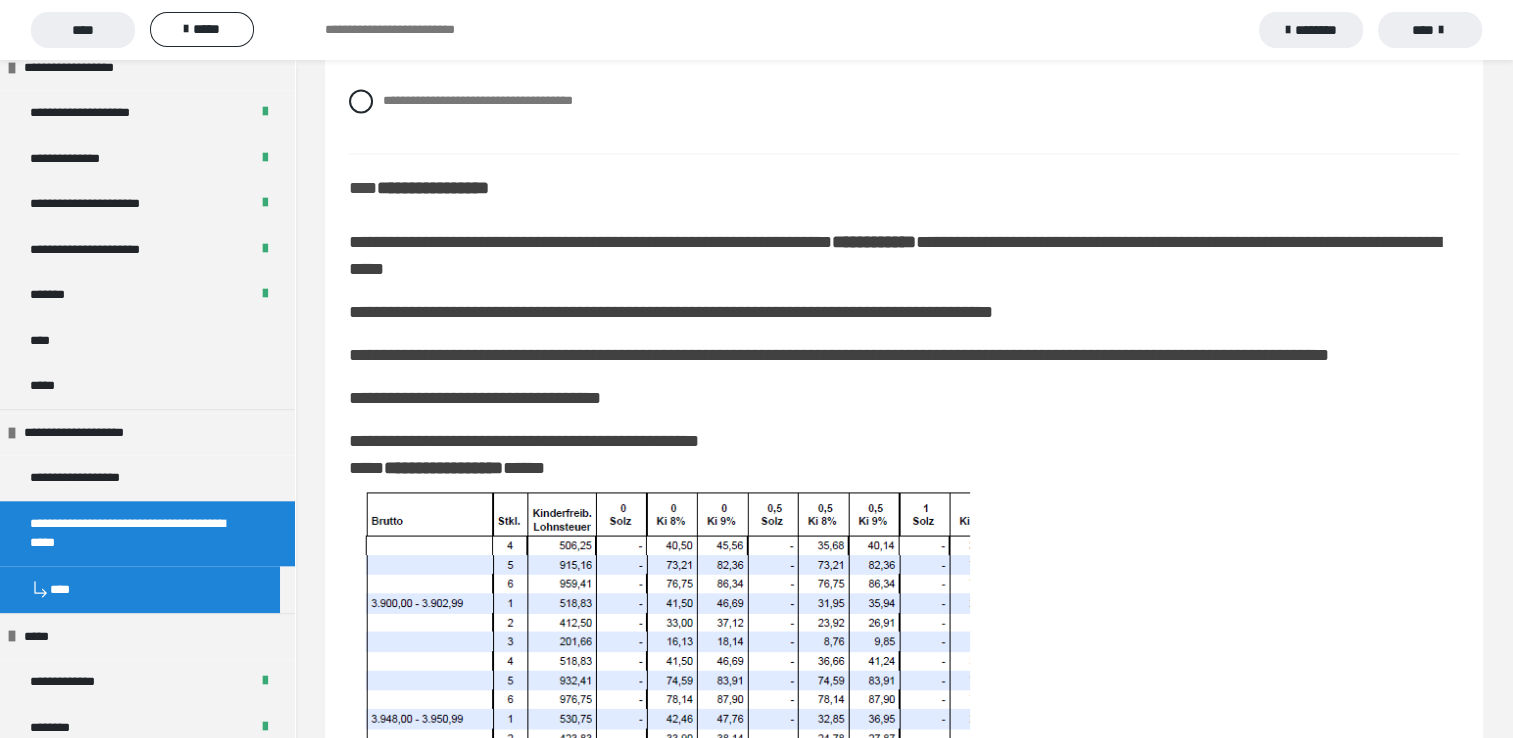 scroll, scrollTop: 3500, scrollLeft: 0, axis: vertical 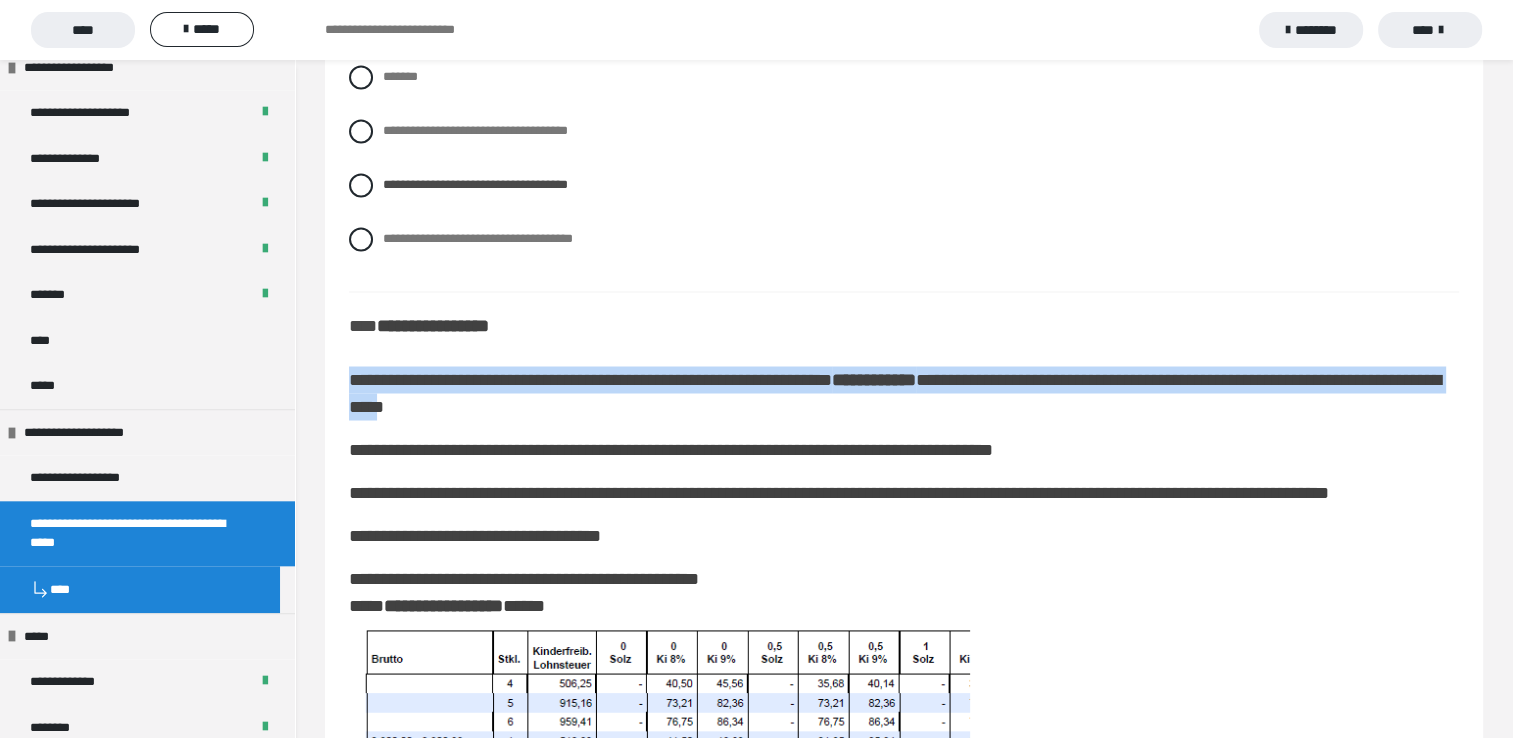 drag, startPoint x: 341, startPoint y: 402, endPoint x: 622, endPoint y: 448, distance: 284.74023 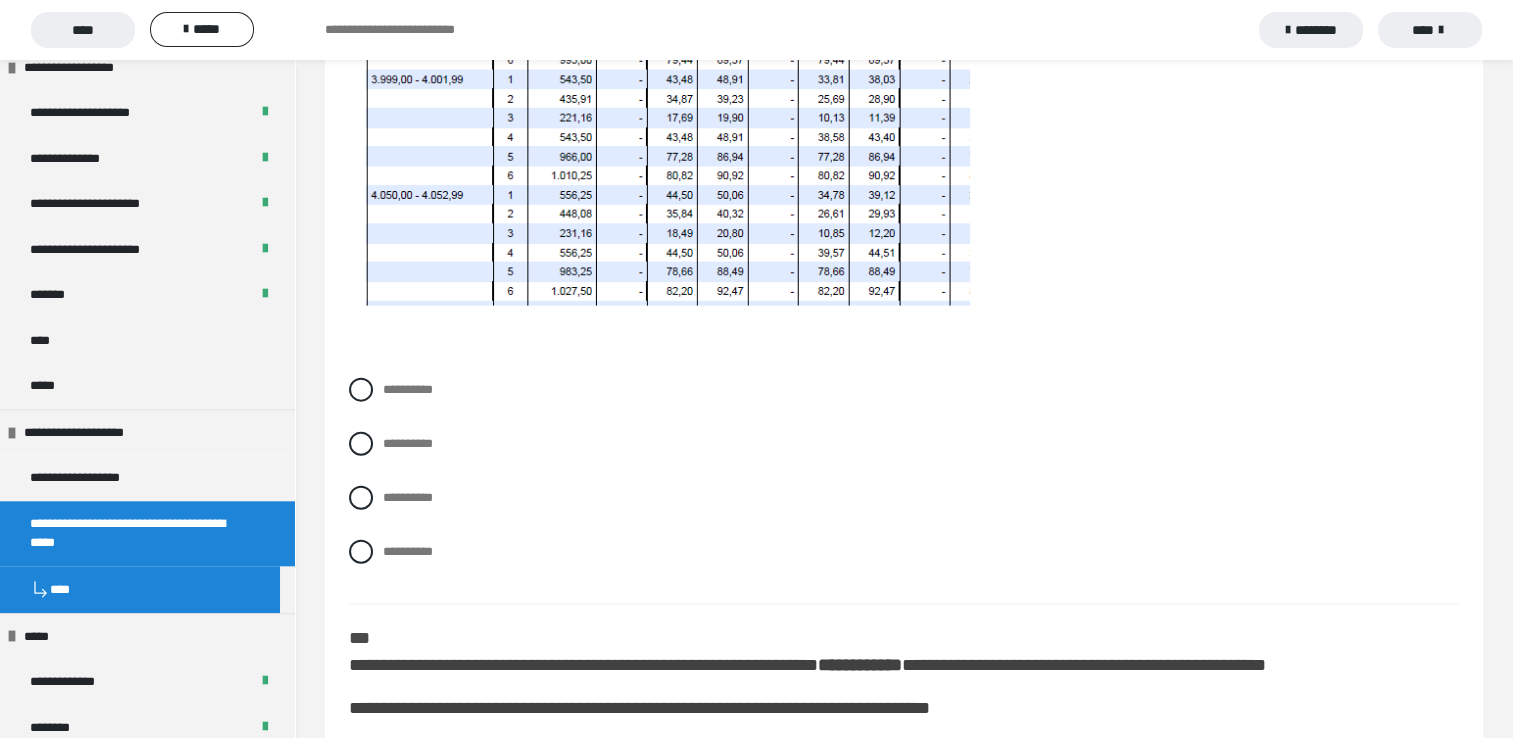 scroll, scrollTop: 4400, scrollLeft: 0, axis: vertical 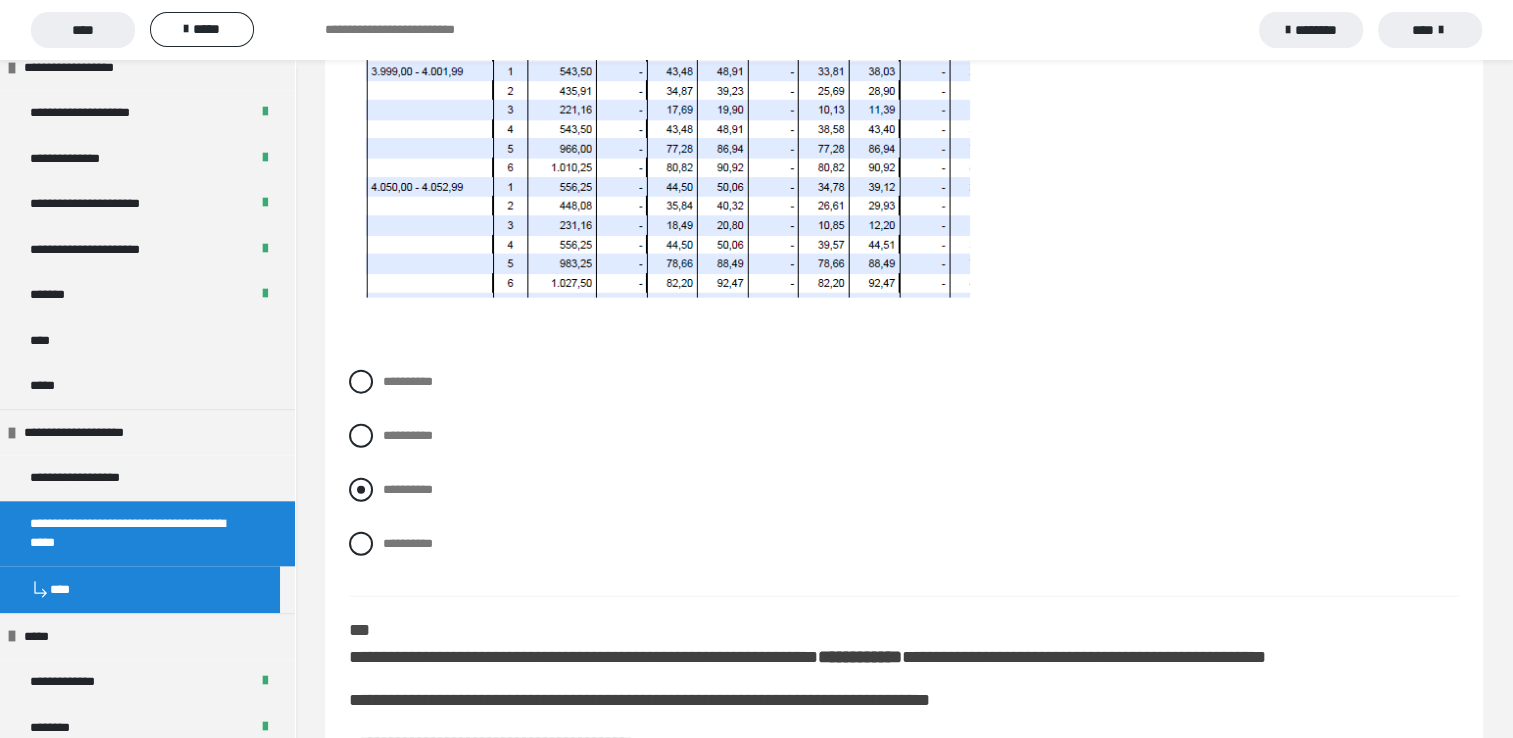 click at bounding box center (361, 490) 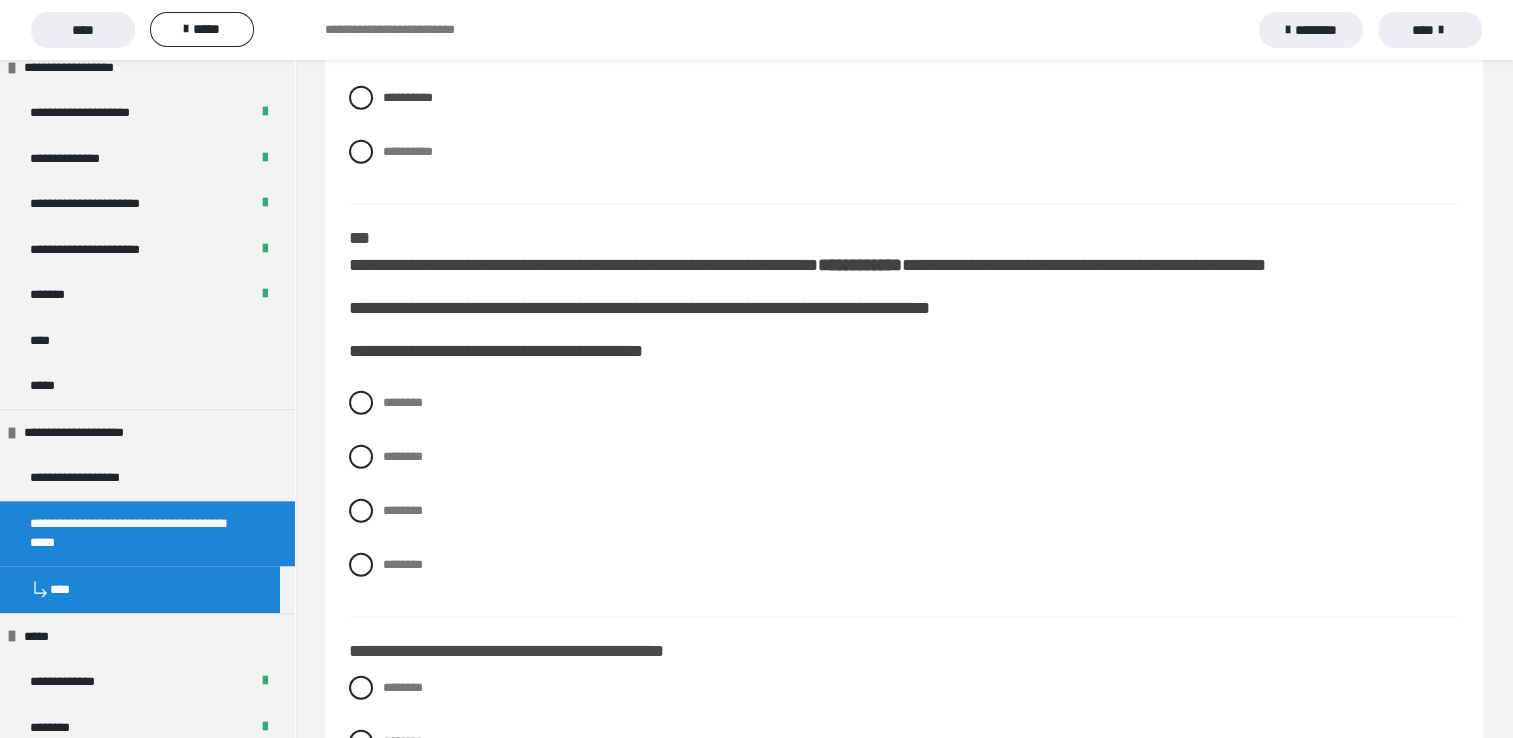 scroll, scrollTop: 4800, scrollLeft: 0, axis: vertical 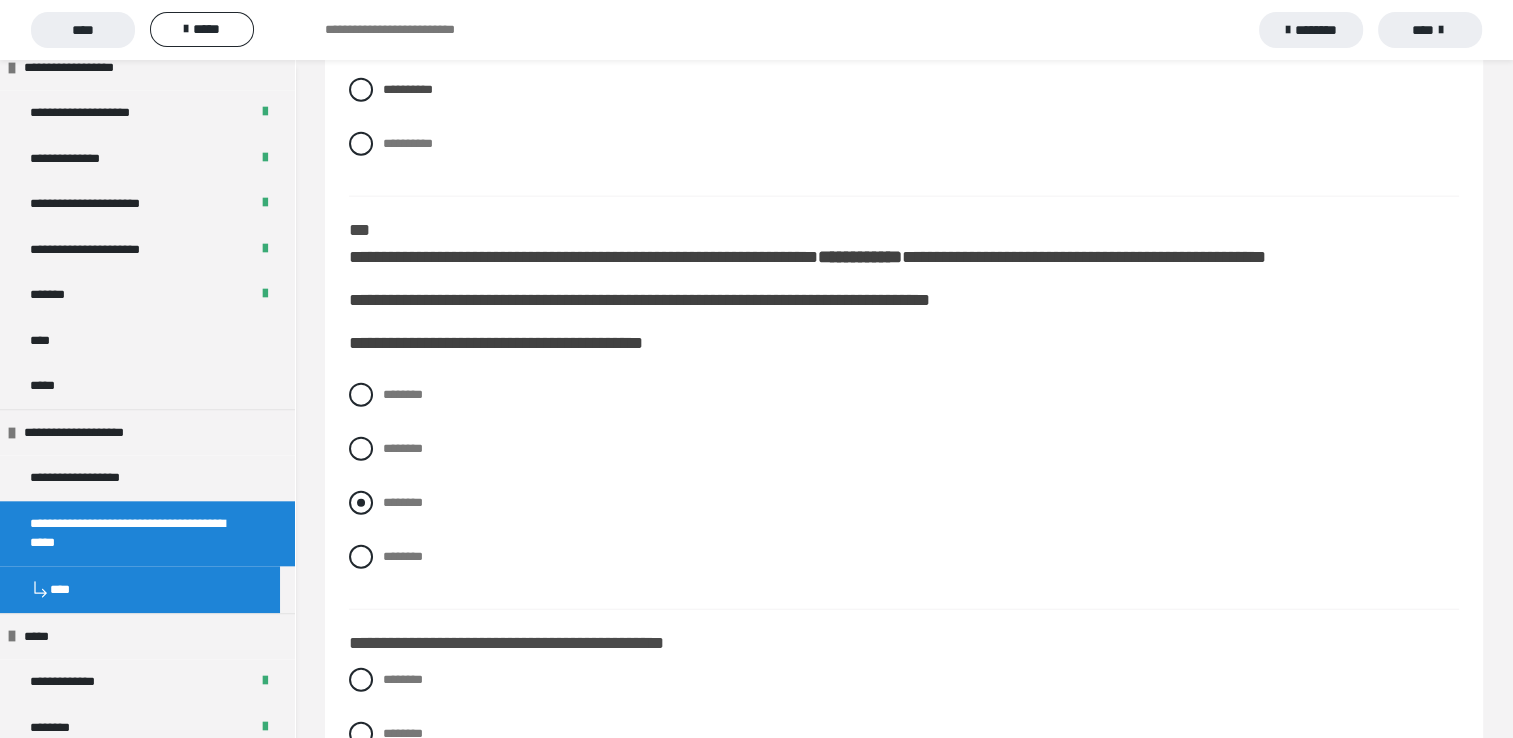 click on "********" at bounding box center (904, 503) 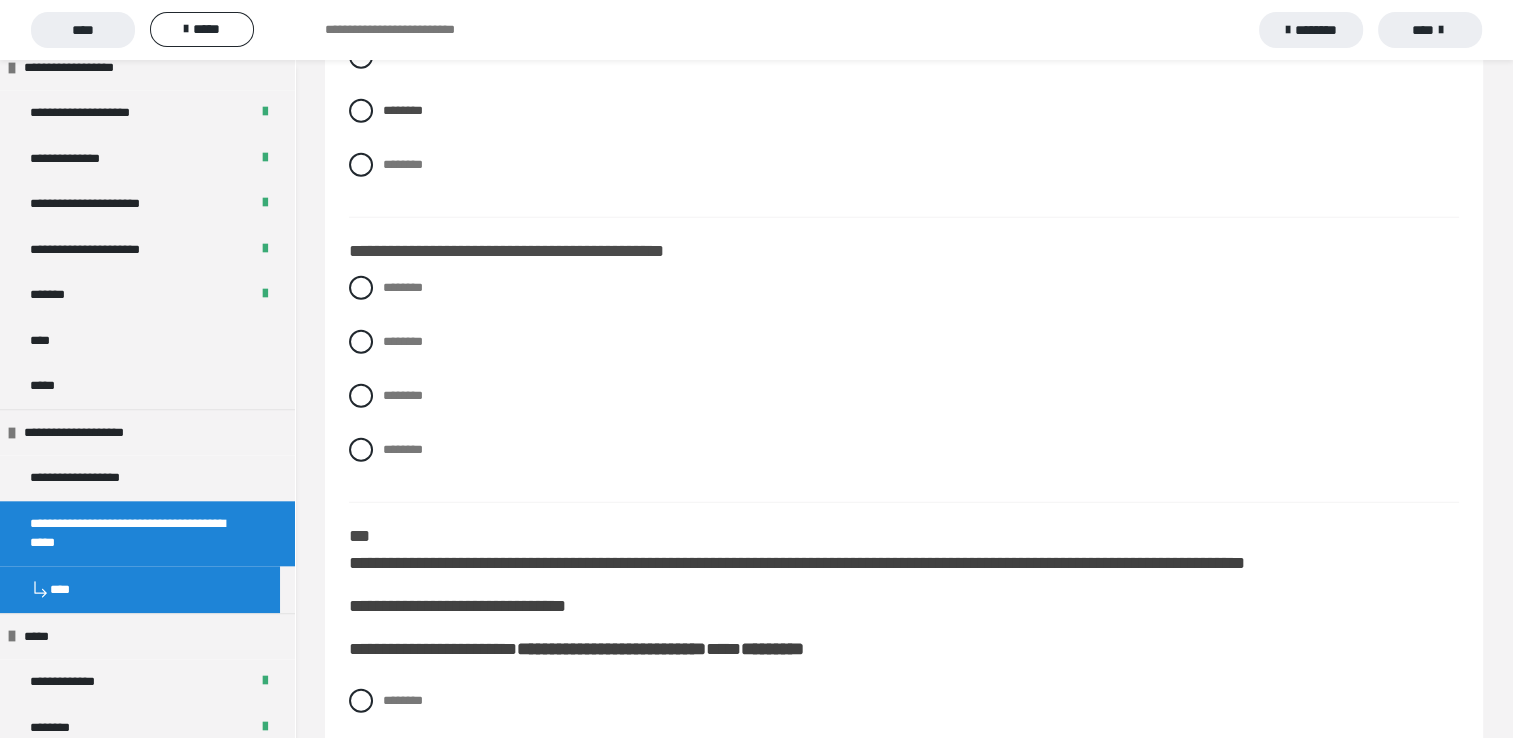 scroll, scrollTop: 5200, scrollLeft: 0, axis: vertical 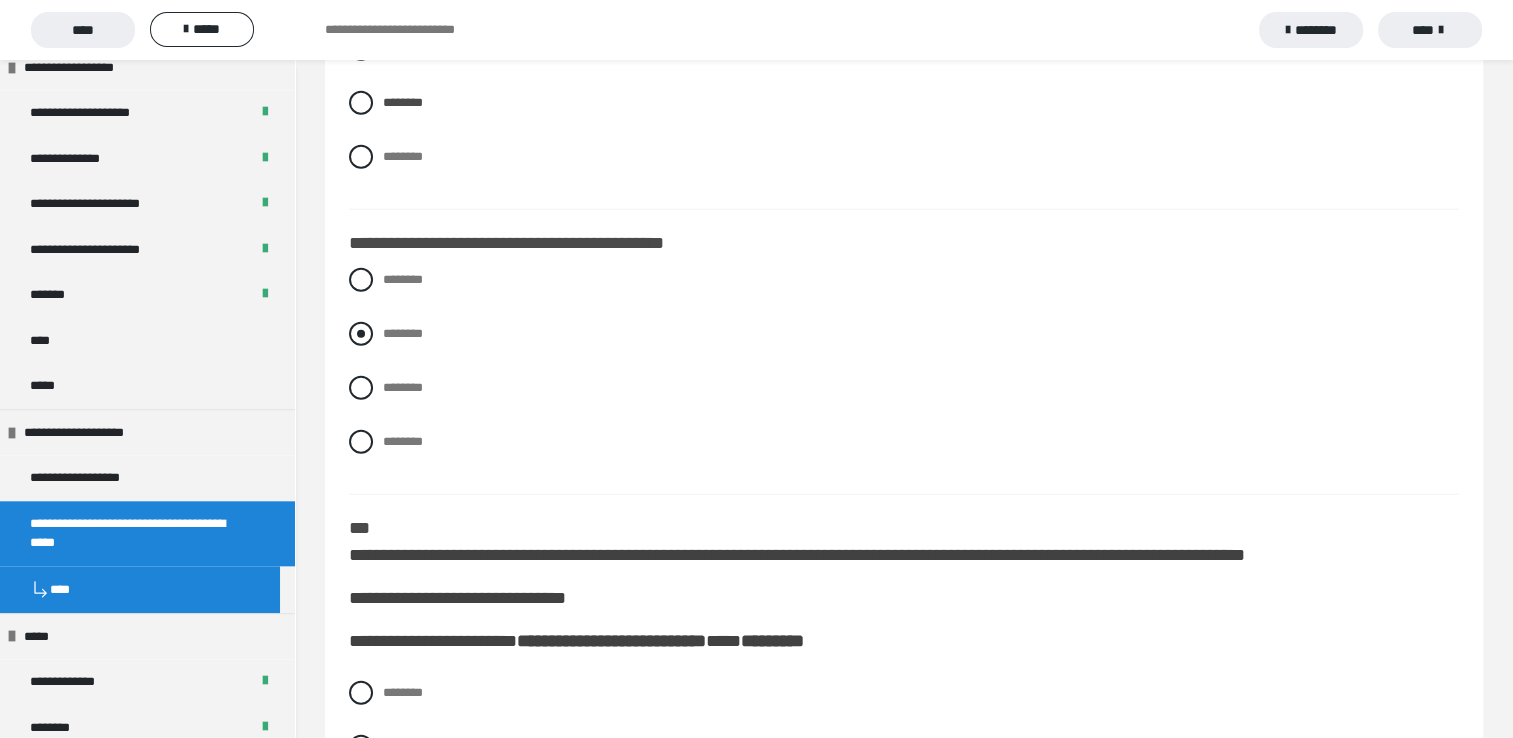 click at bounding box center (361, 334) 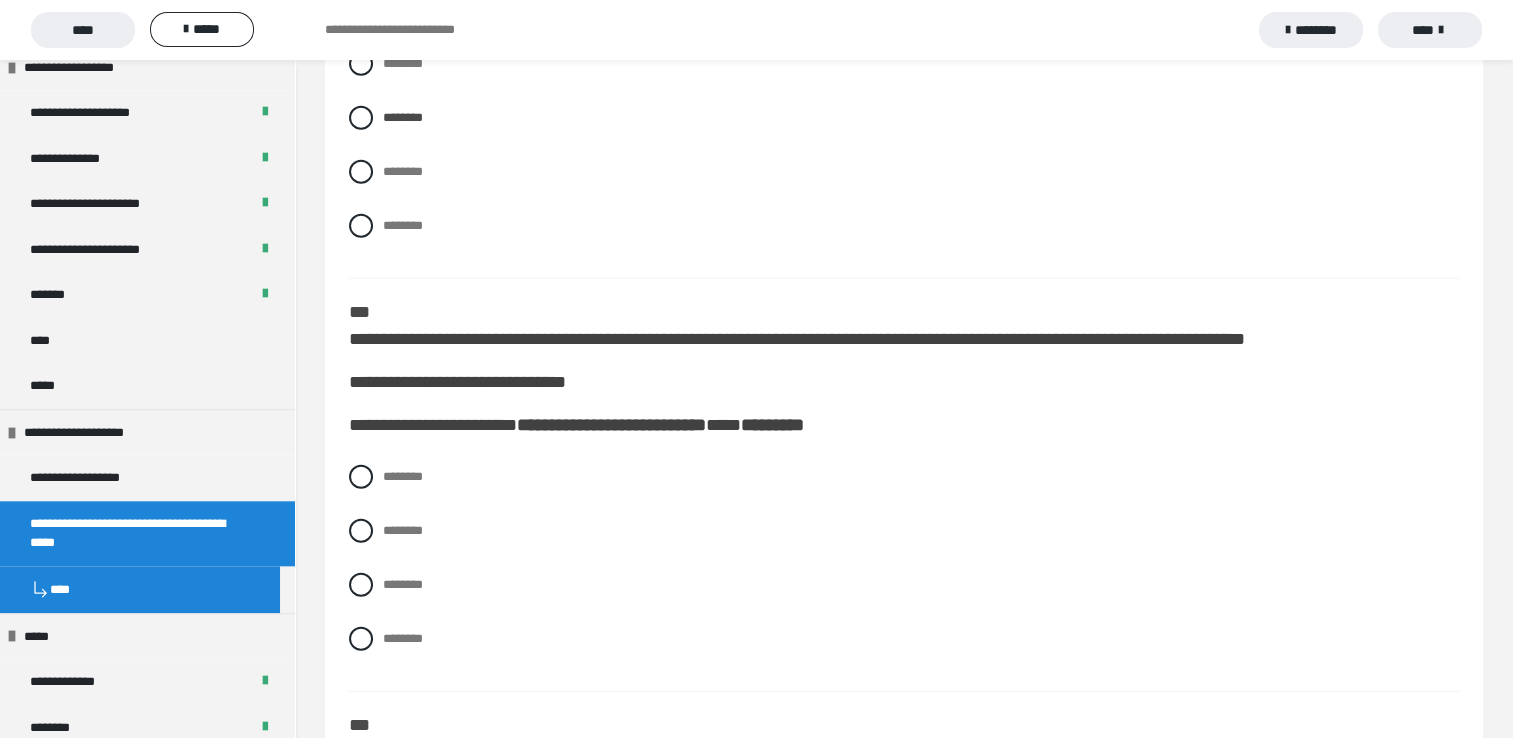 scroll, scrollTop: 5548, scrollLeft: 0, axis: vertical 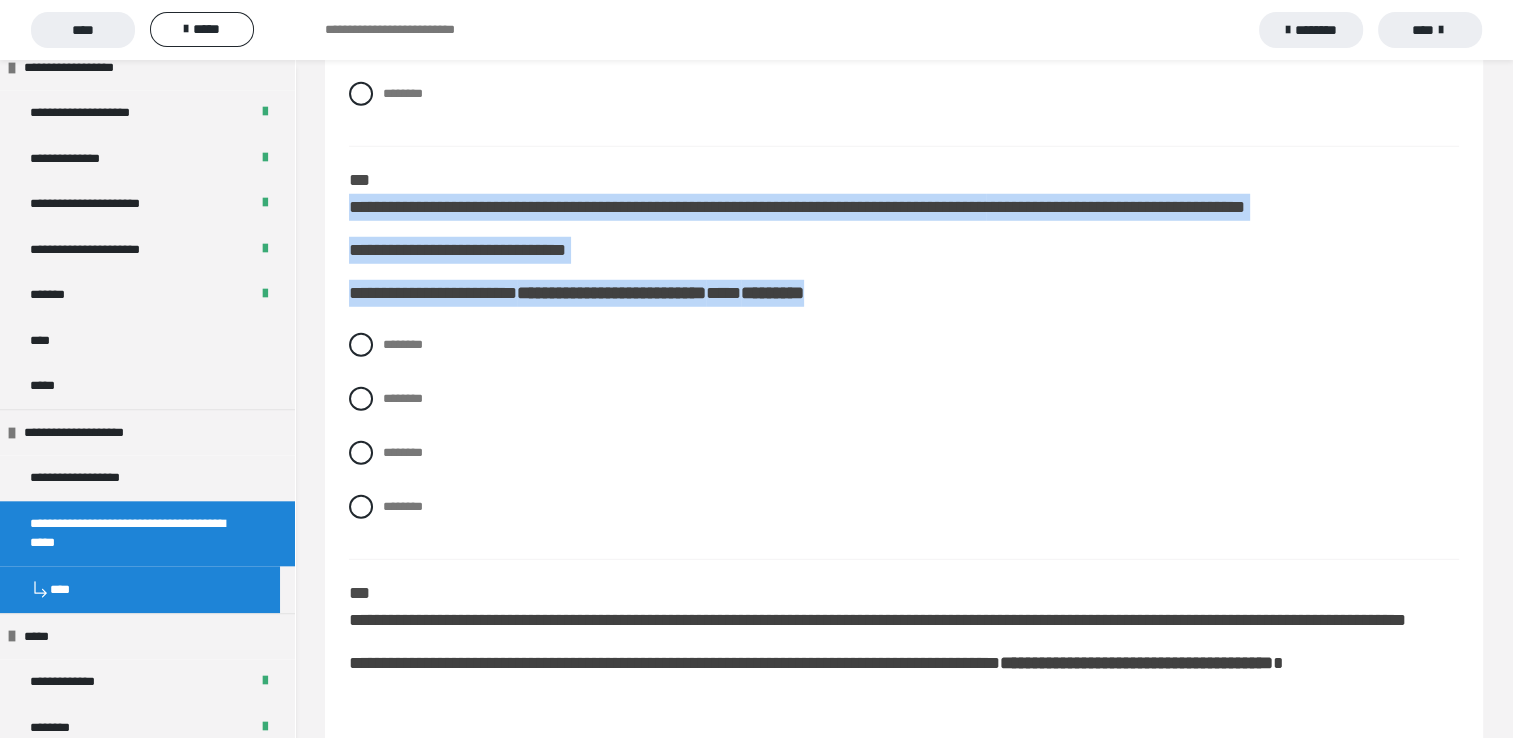 drag, startPoint x: 350, startPoint y: 237, endPoint x: 902, endPoint y: 326, distance: 559.1288 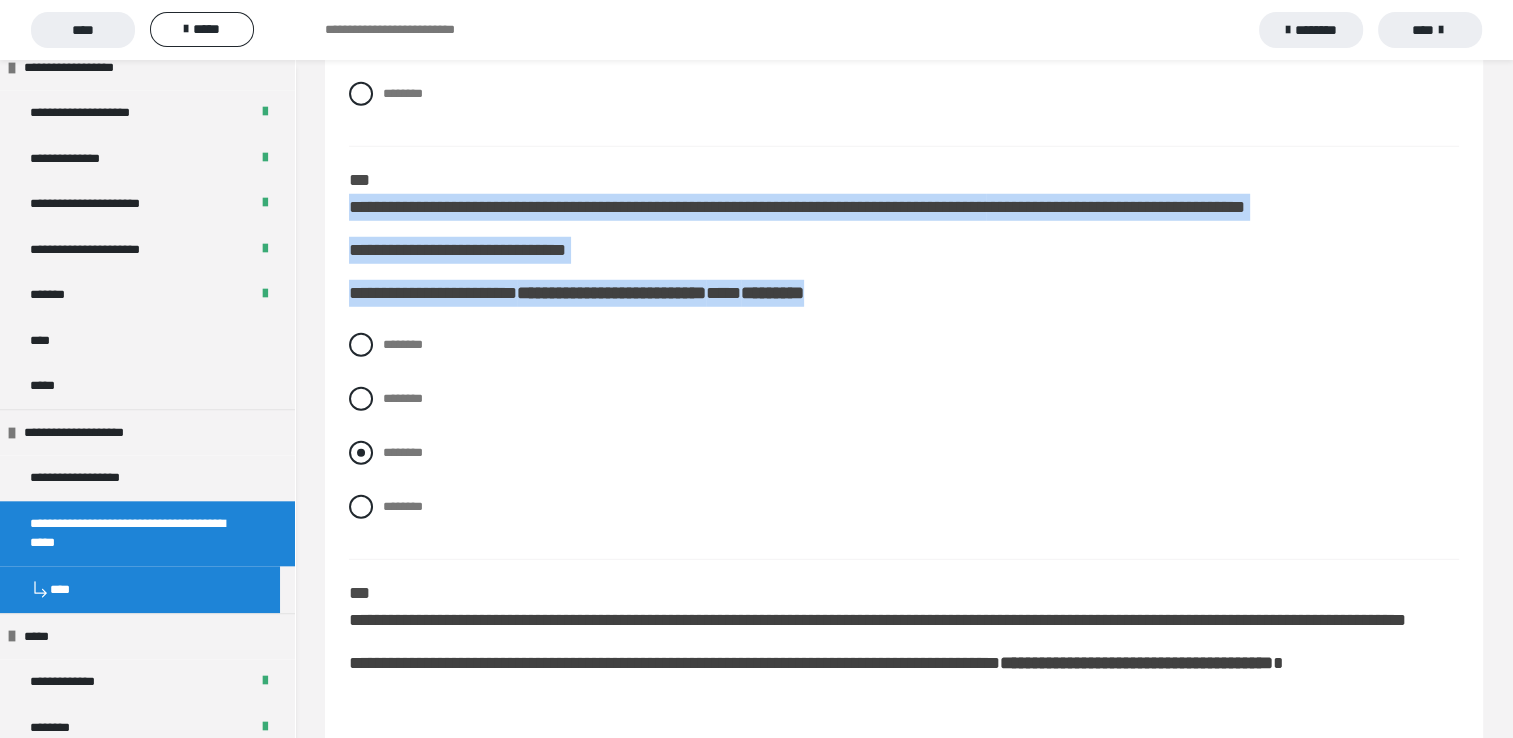 click at bounding box center (361, 453) 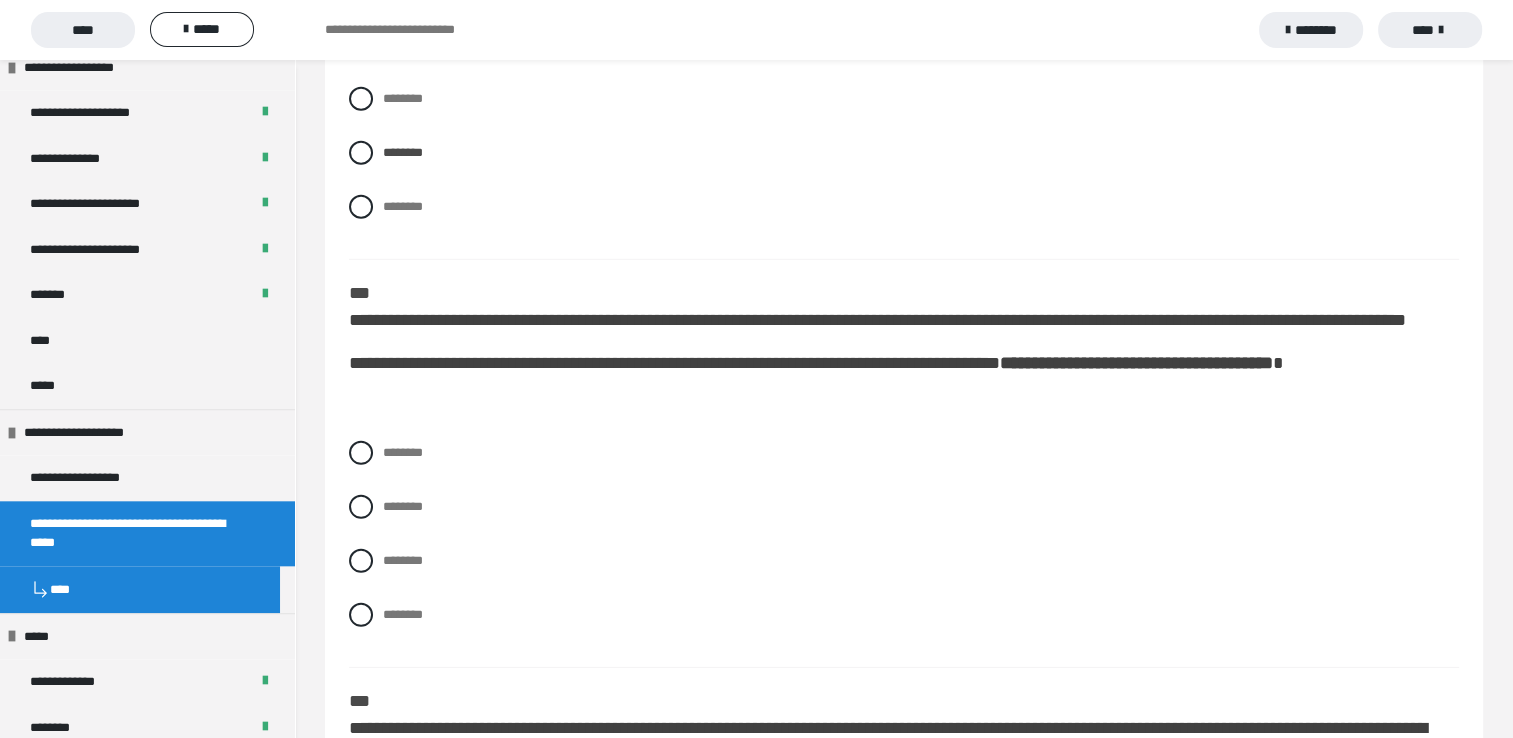 scroll, scrollTop: 6048, scrollLeft: 0, axis: vertical 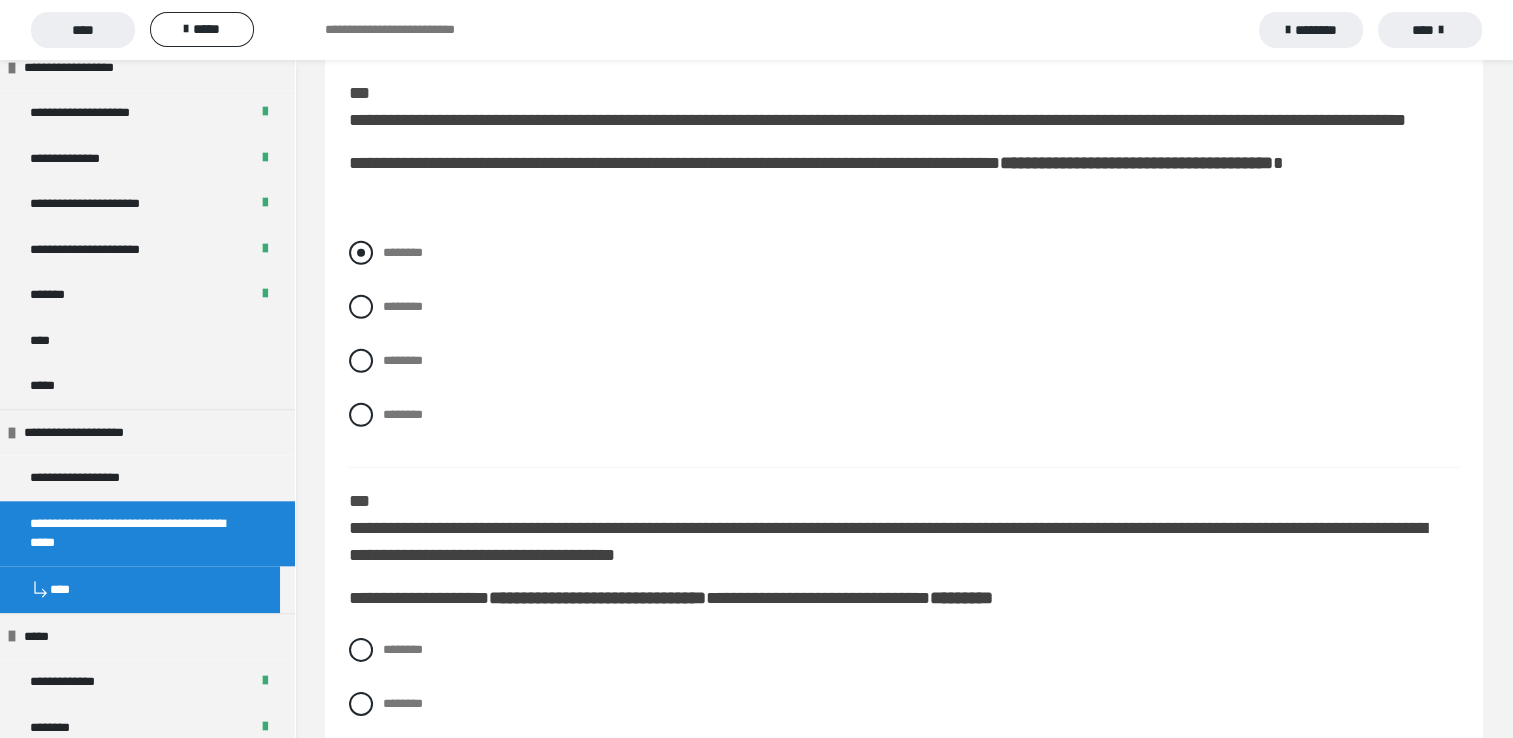 click at bounding box center (361, 253) 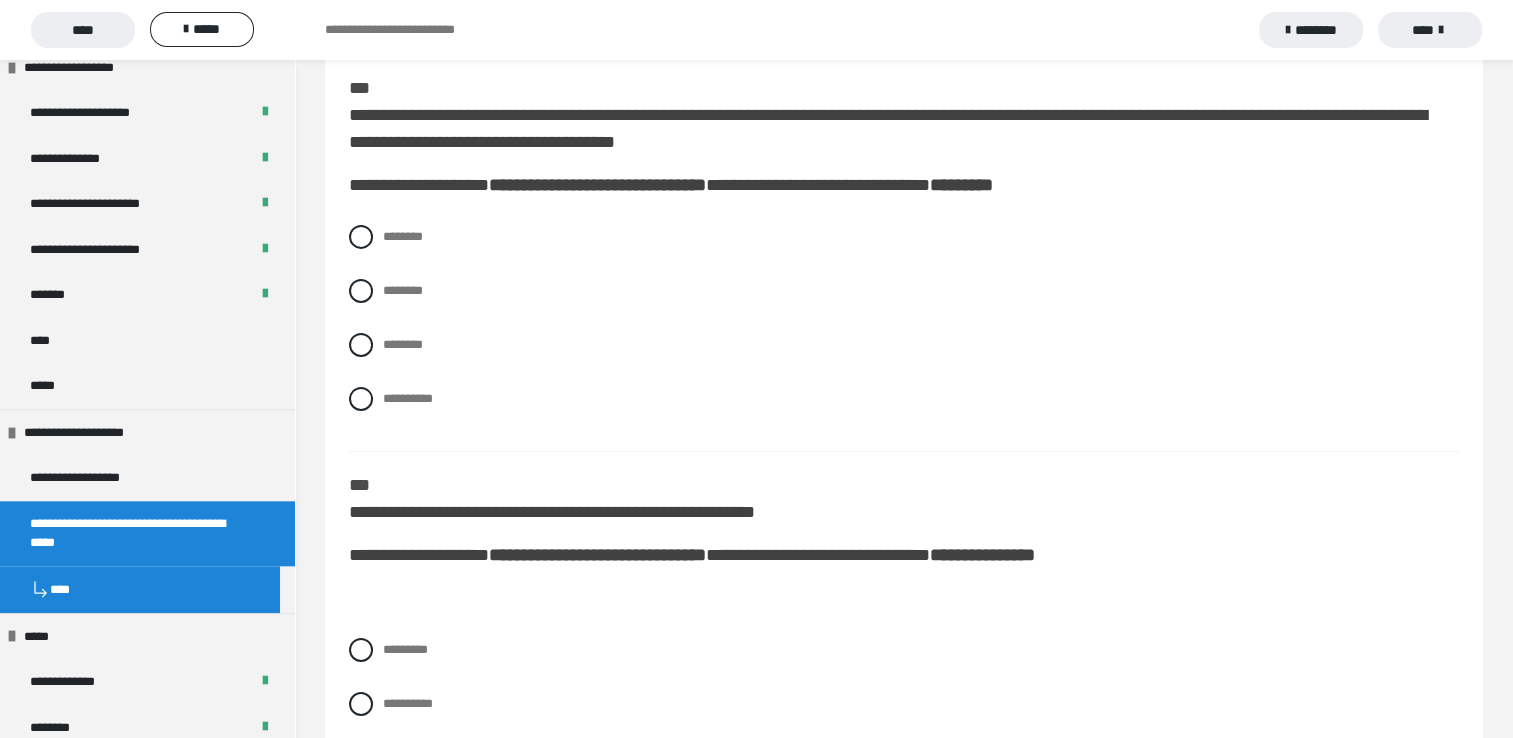 scroll, scrollTop: 6448, scrollLeft: 0, axis: vertical 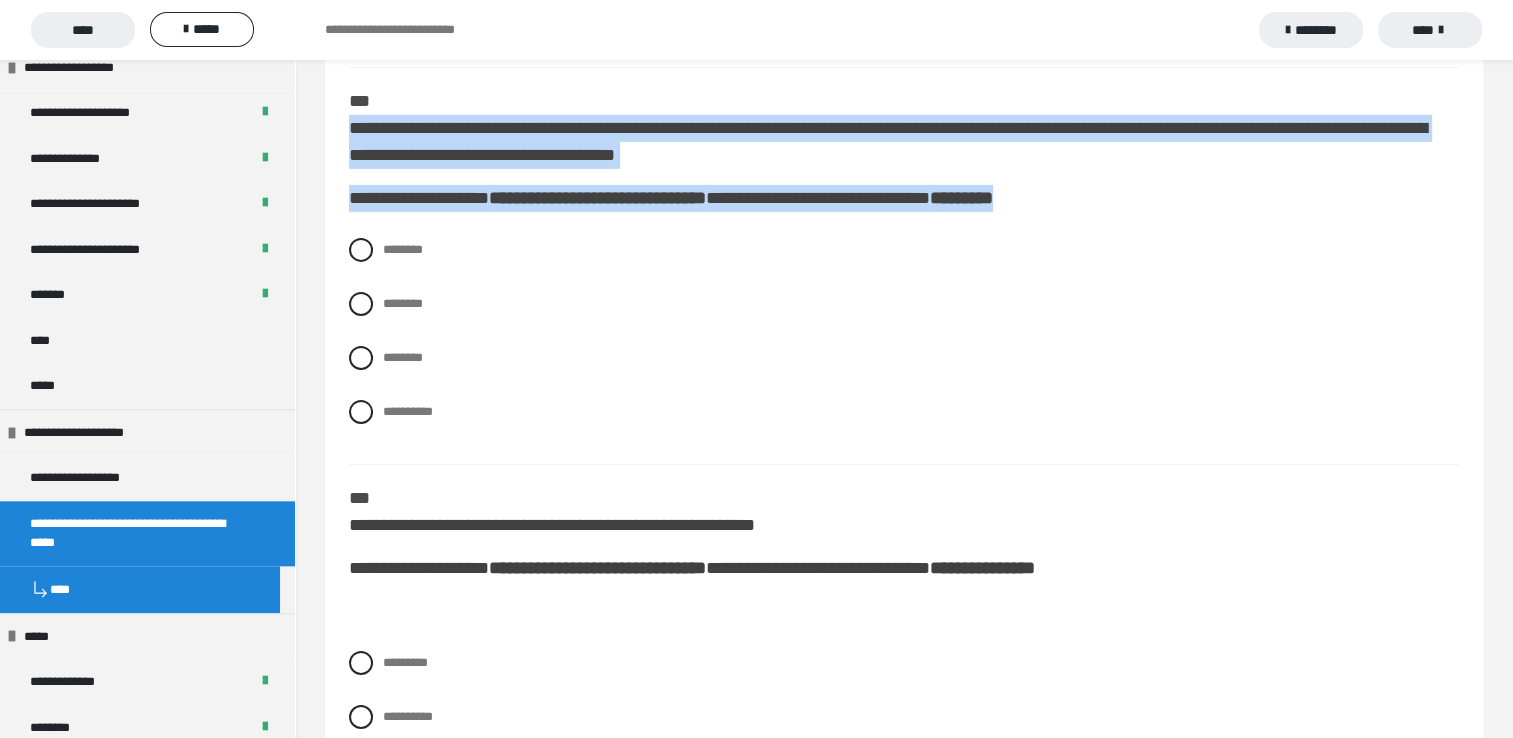 drag, startPoint x: 352, startPoint y: 174, endPoint x: 1133, endPoint y: 245, distance: 784.22064 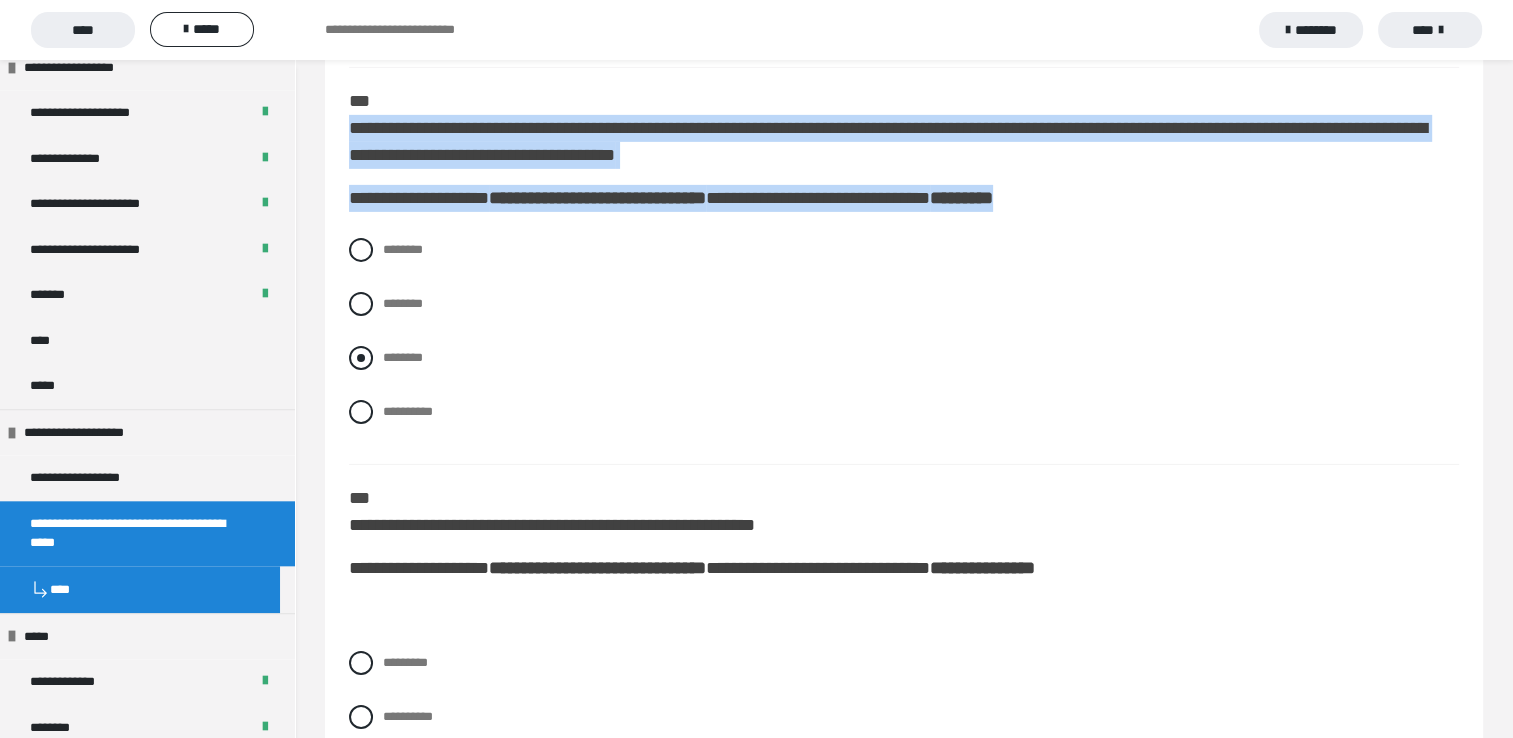 click at bounding box center [361, 358] 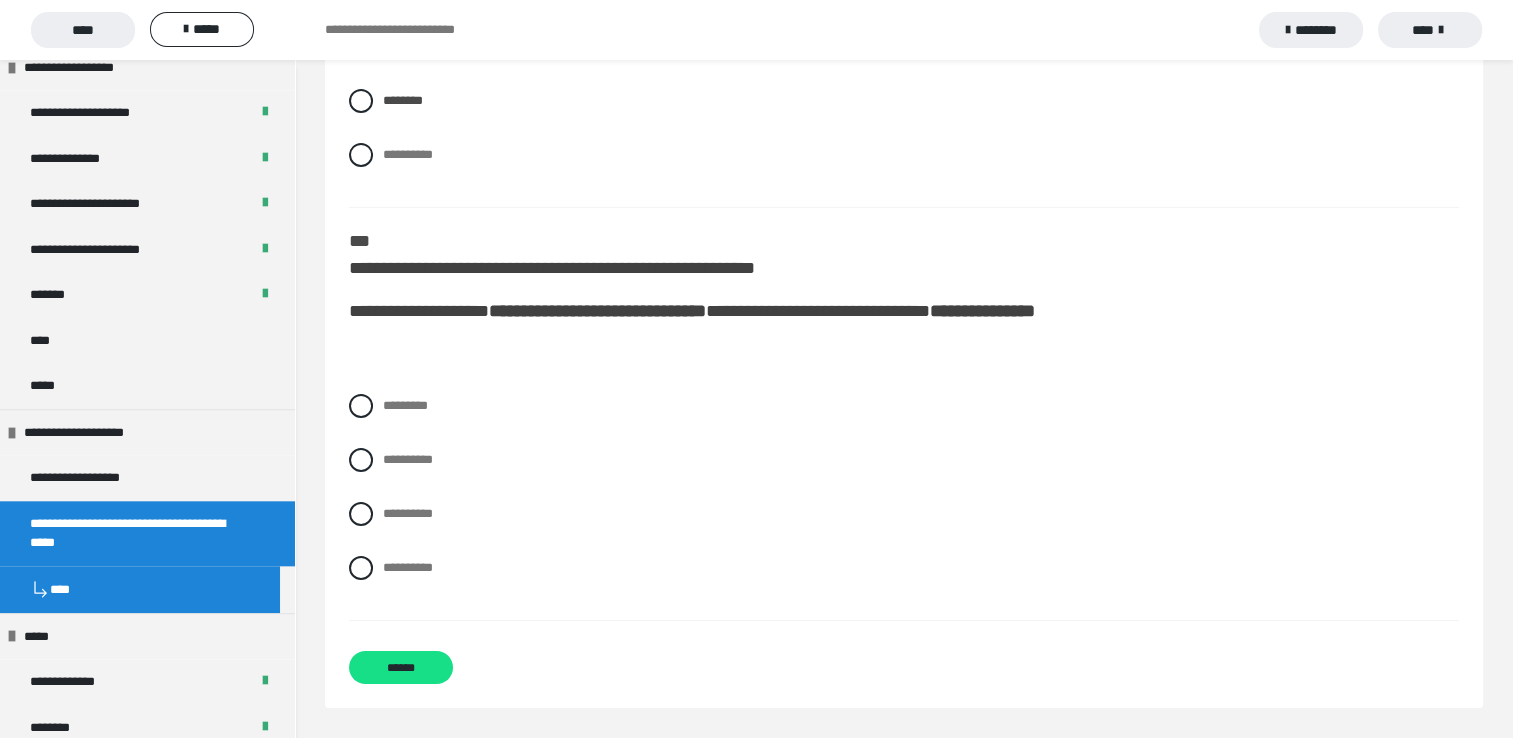 scroll, scrollTop: 6748, scrollLeft: 0, axis: vertical 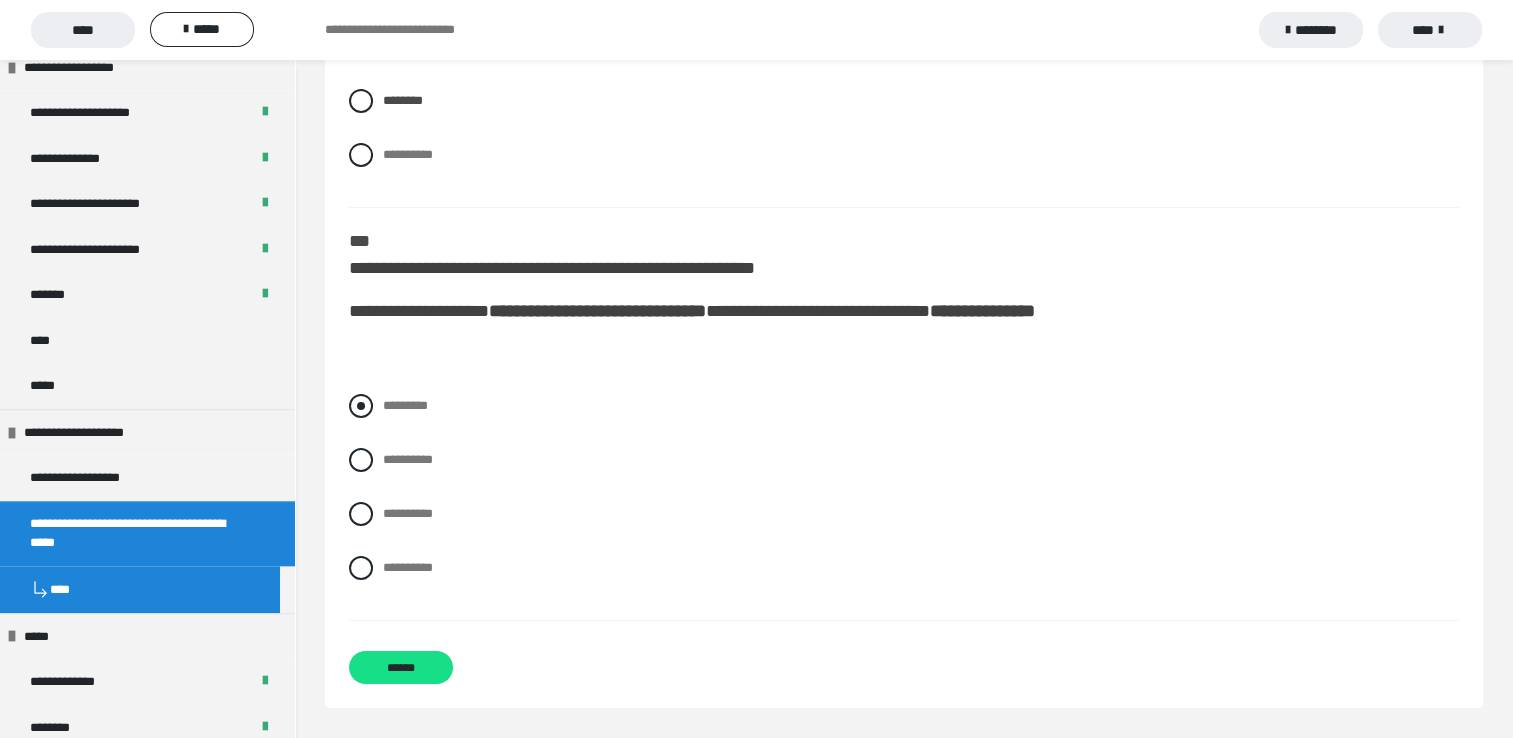 click at bounding box center [361, 406] 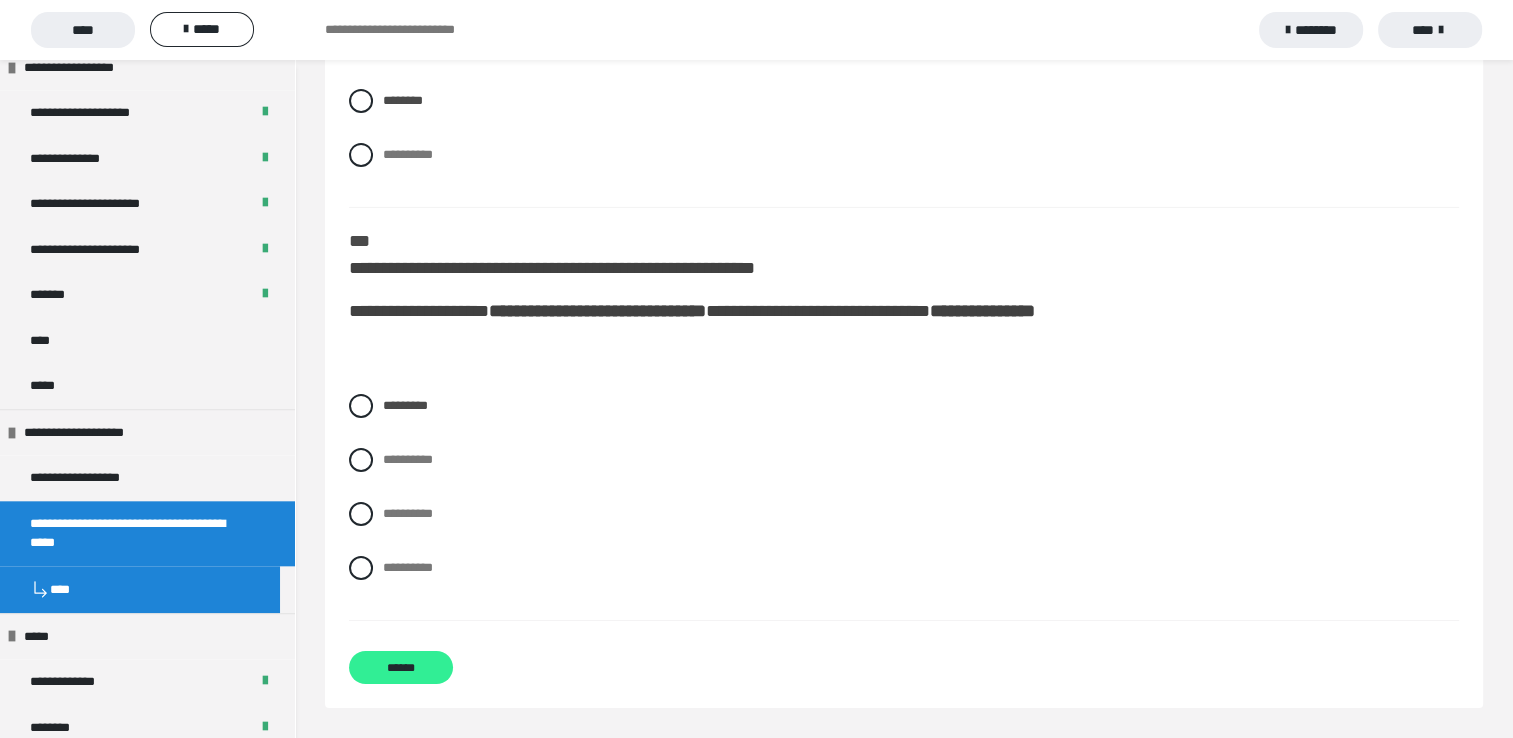 click on "******" at bounding box center [401, 667] 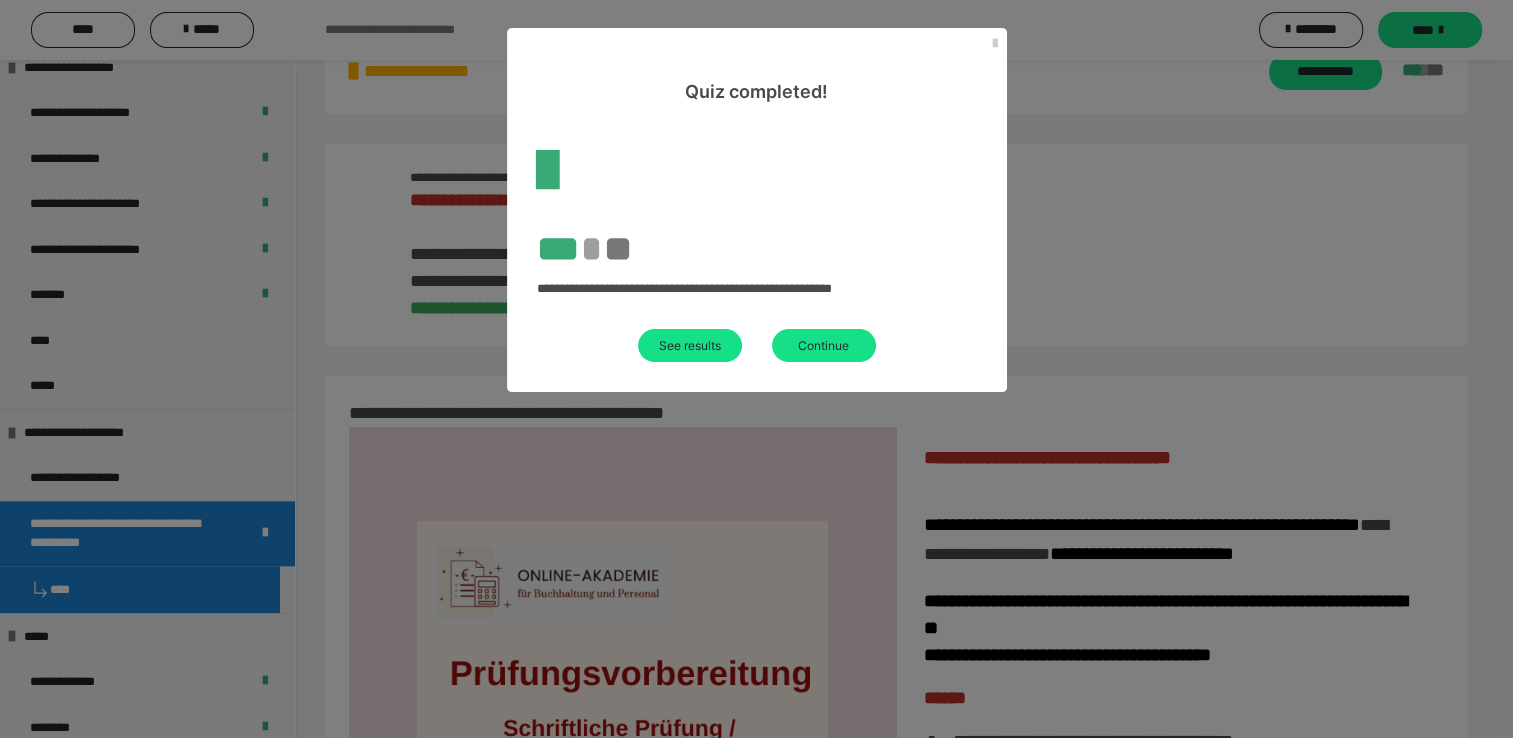 scroll, scrollTop: 460, scrollLeft: 0, axis: vertical 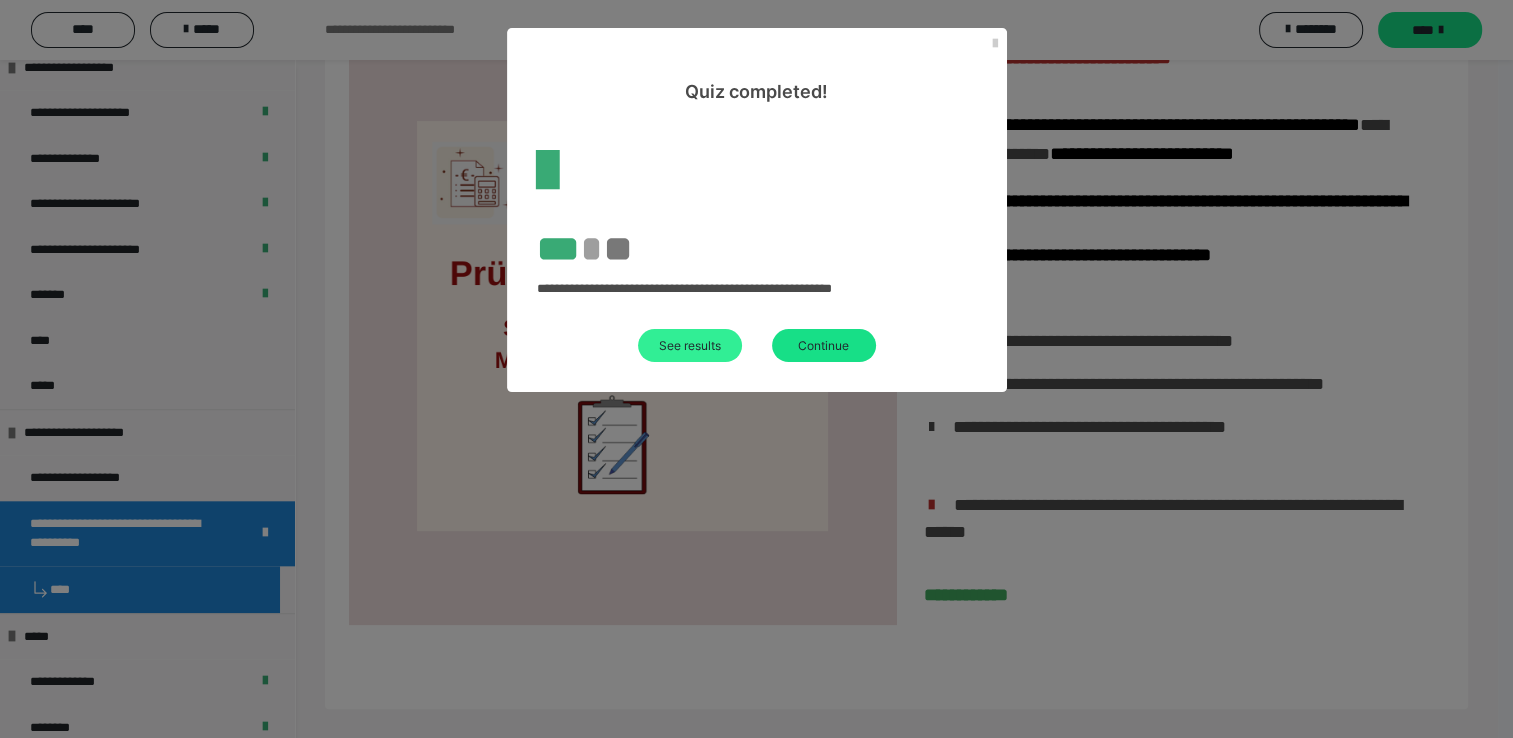click on "See results" at bounding box center [690, 345] 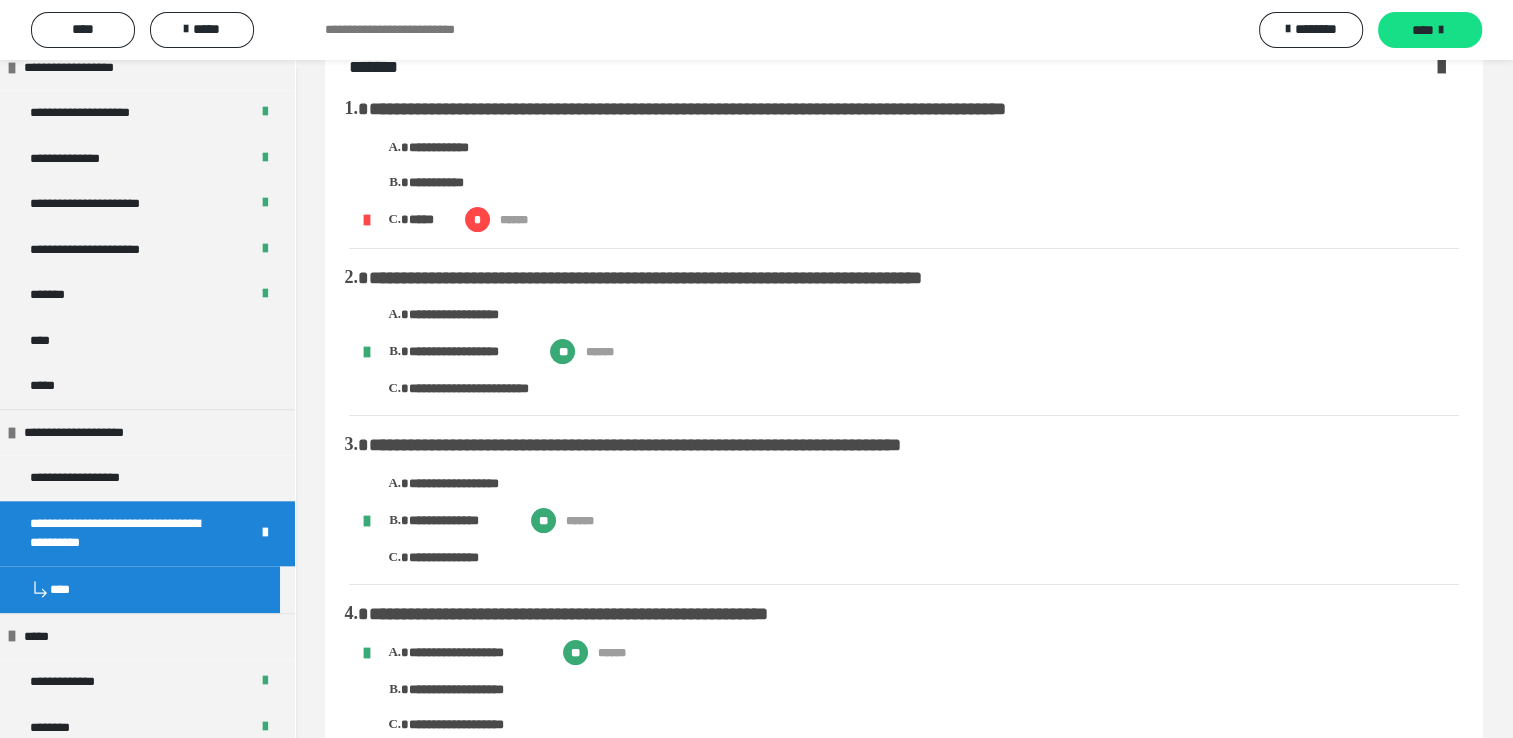 scroll, scrollTop: 0, scrollLeft: 0, axis: both 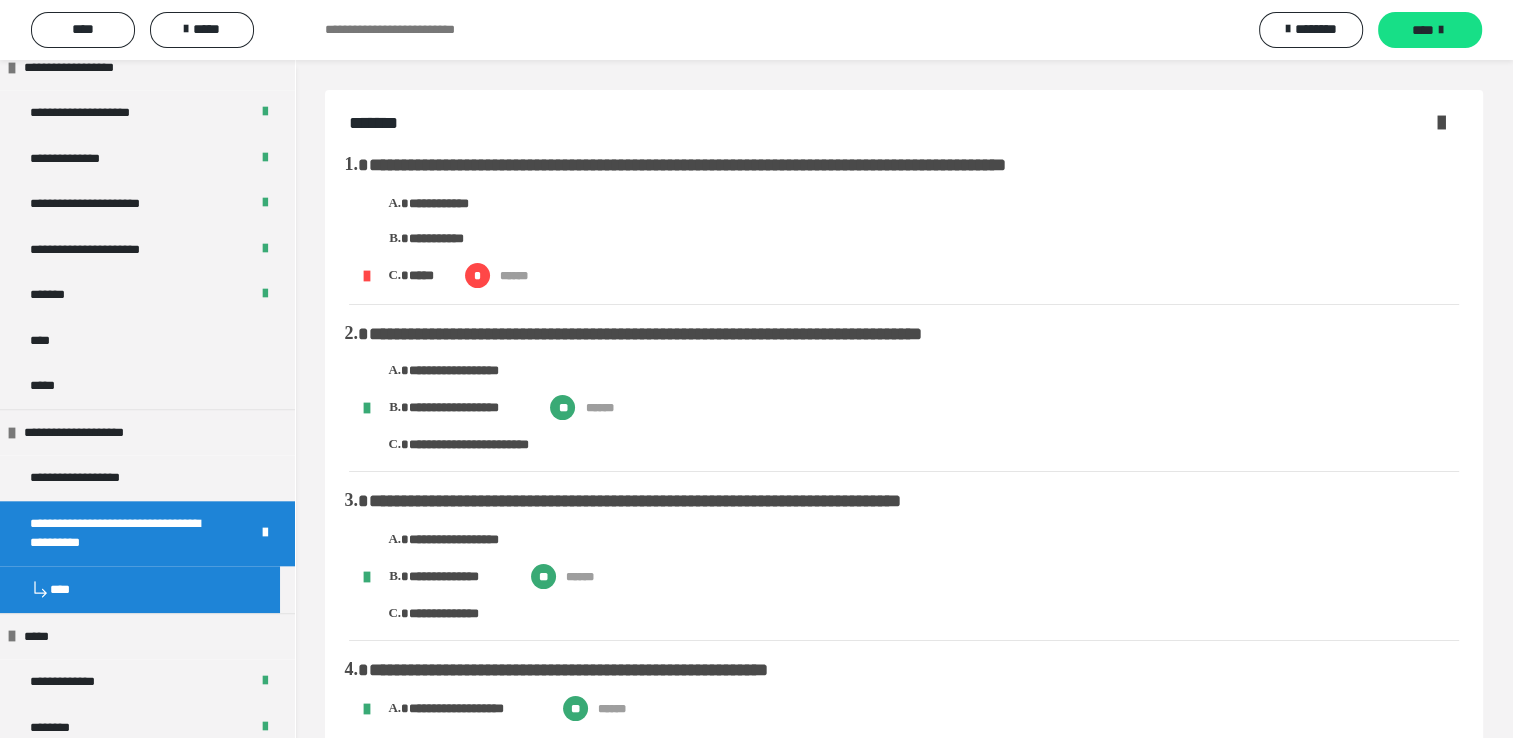 click at bounding box center [1441, 122] 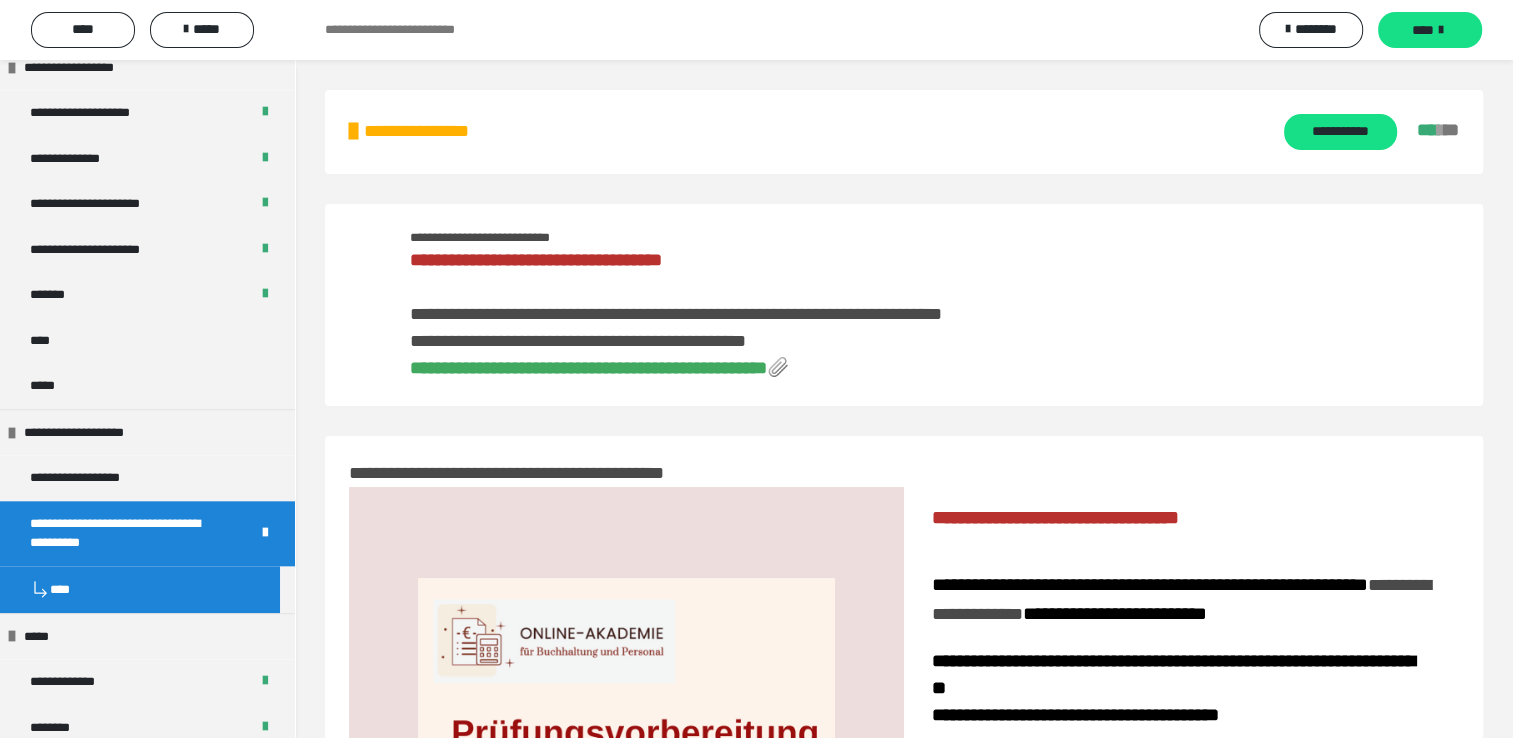 click on "**********" at bounding box center [588, 368] 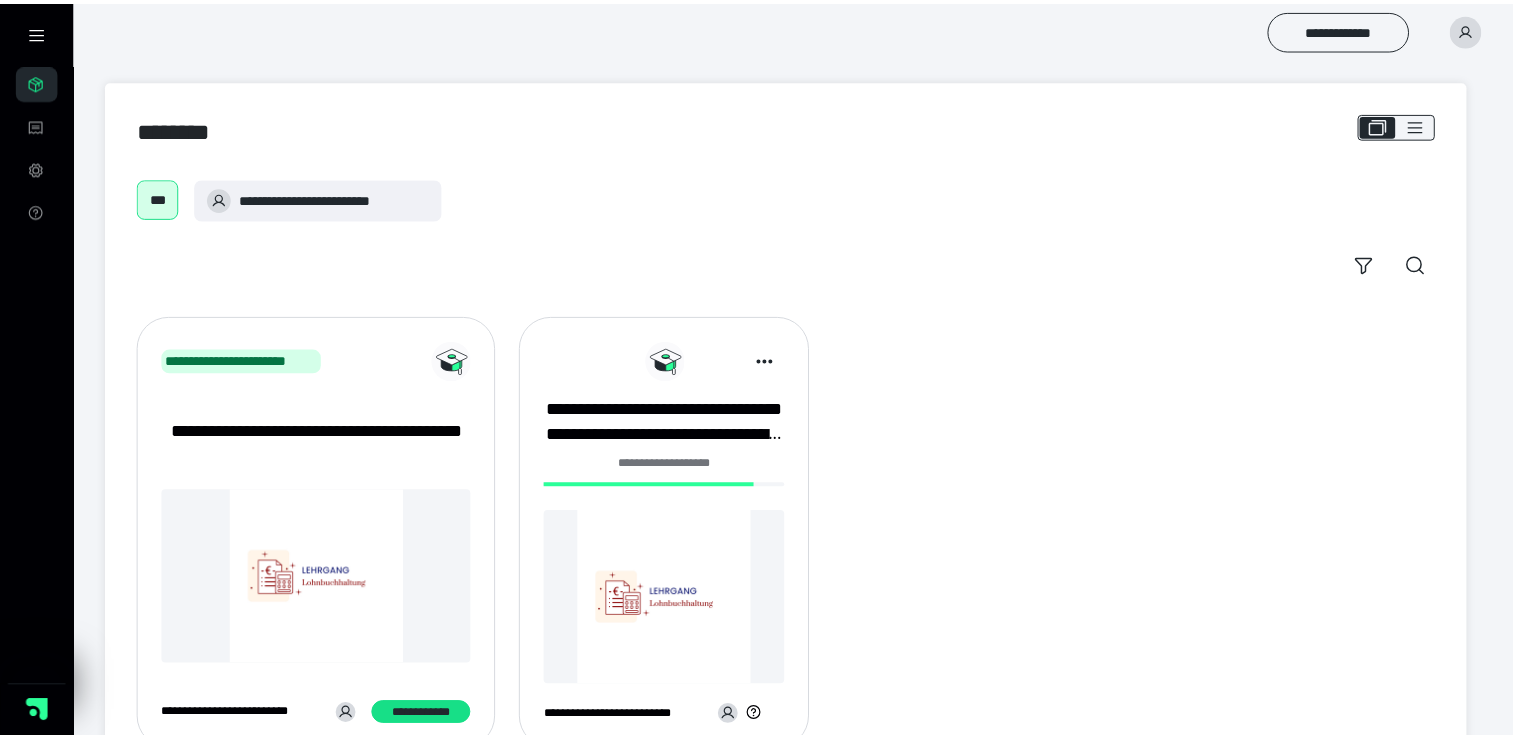 scroll, scrollTop: 0, scrollLeft: 0, axis: both 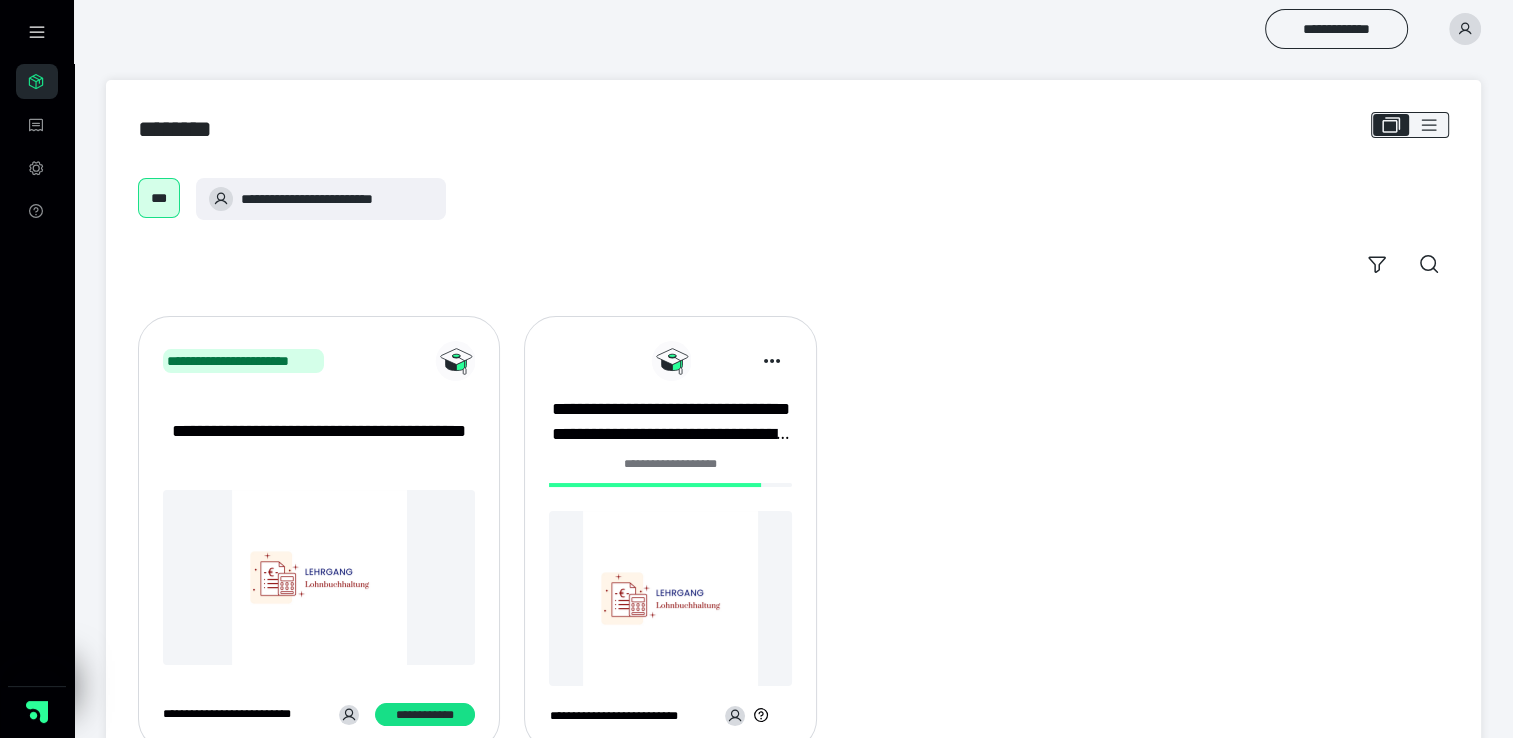 click at bounding box center (670, 598) 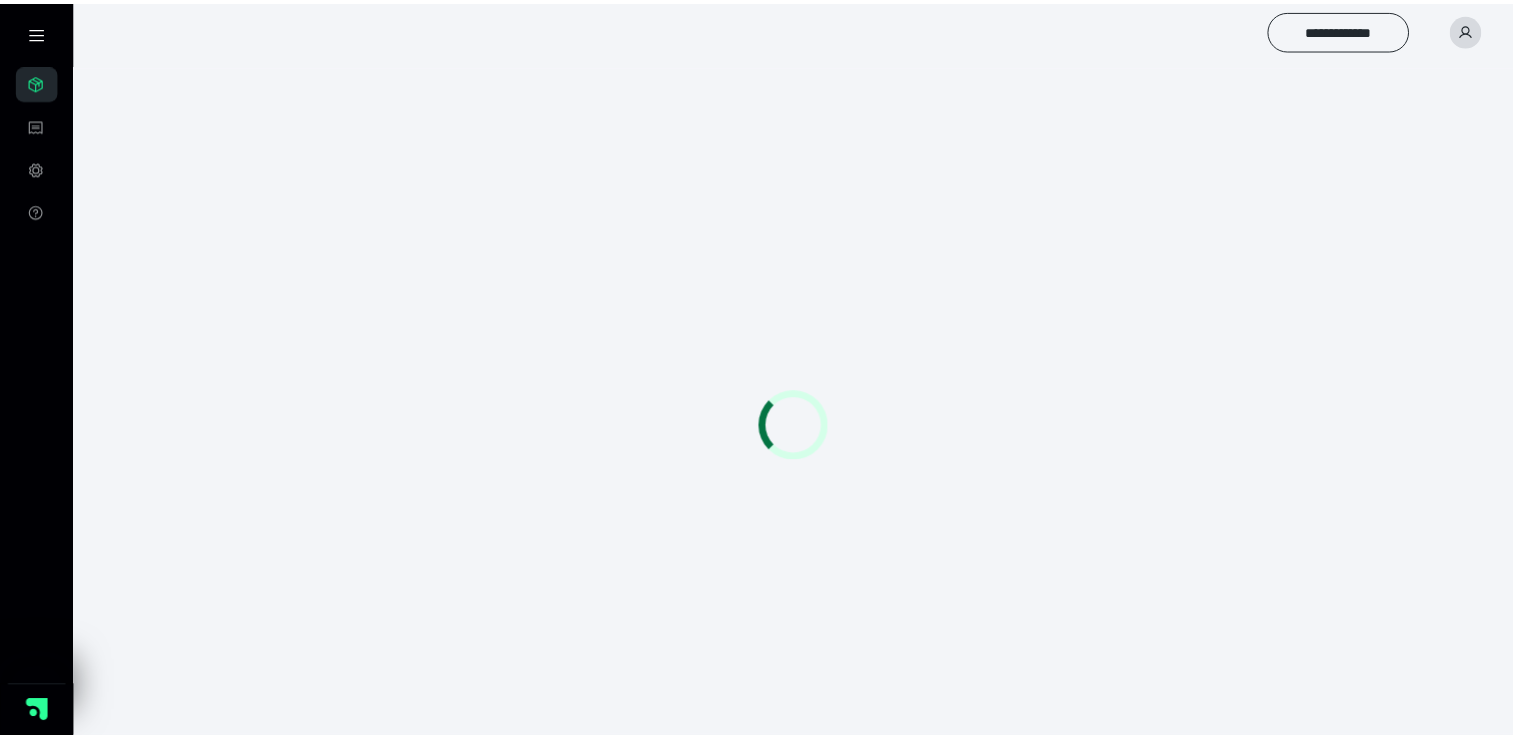 scroll, scrollTop: 0, scrollLeft: 0, axis: both 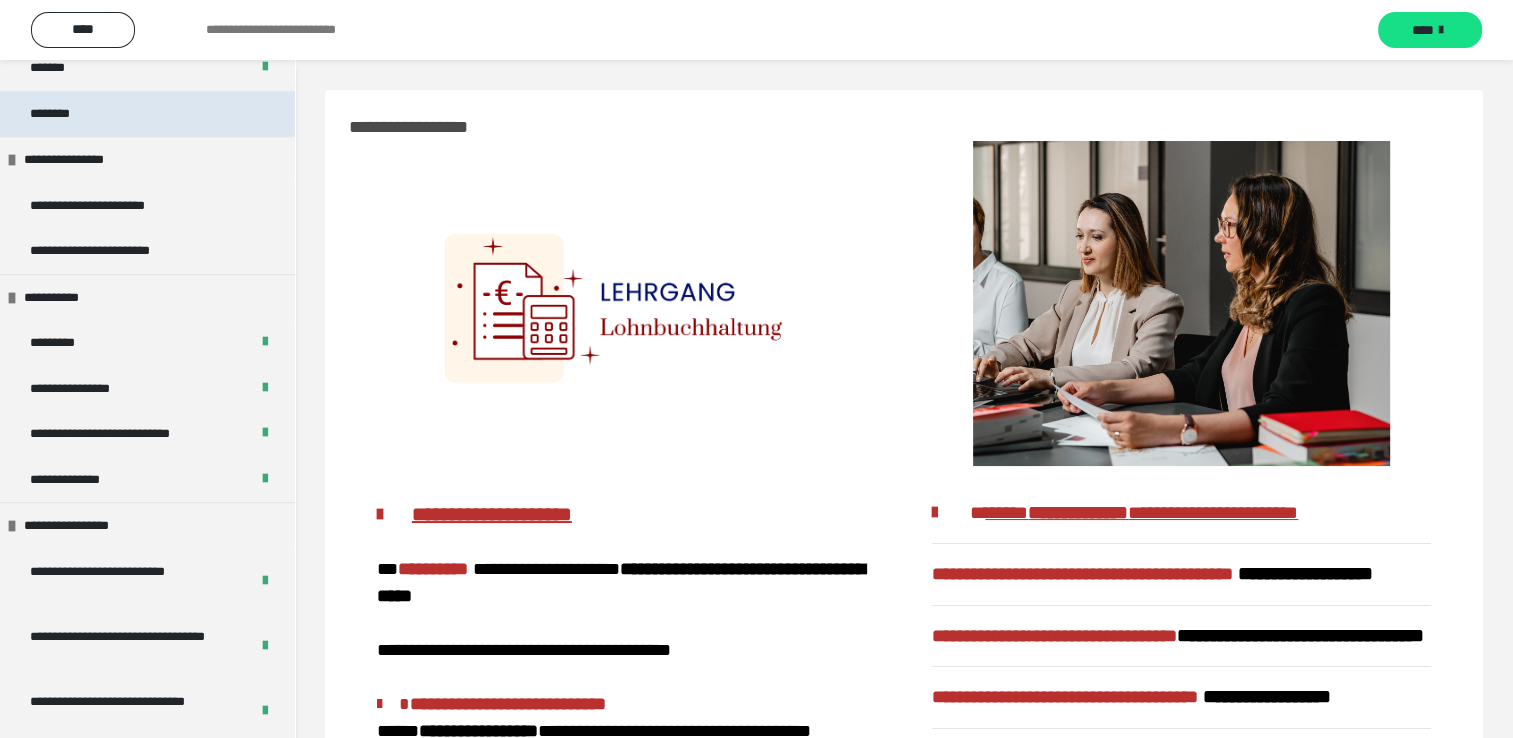 click on "********" at bounding box center [147, 114] 